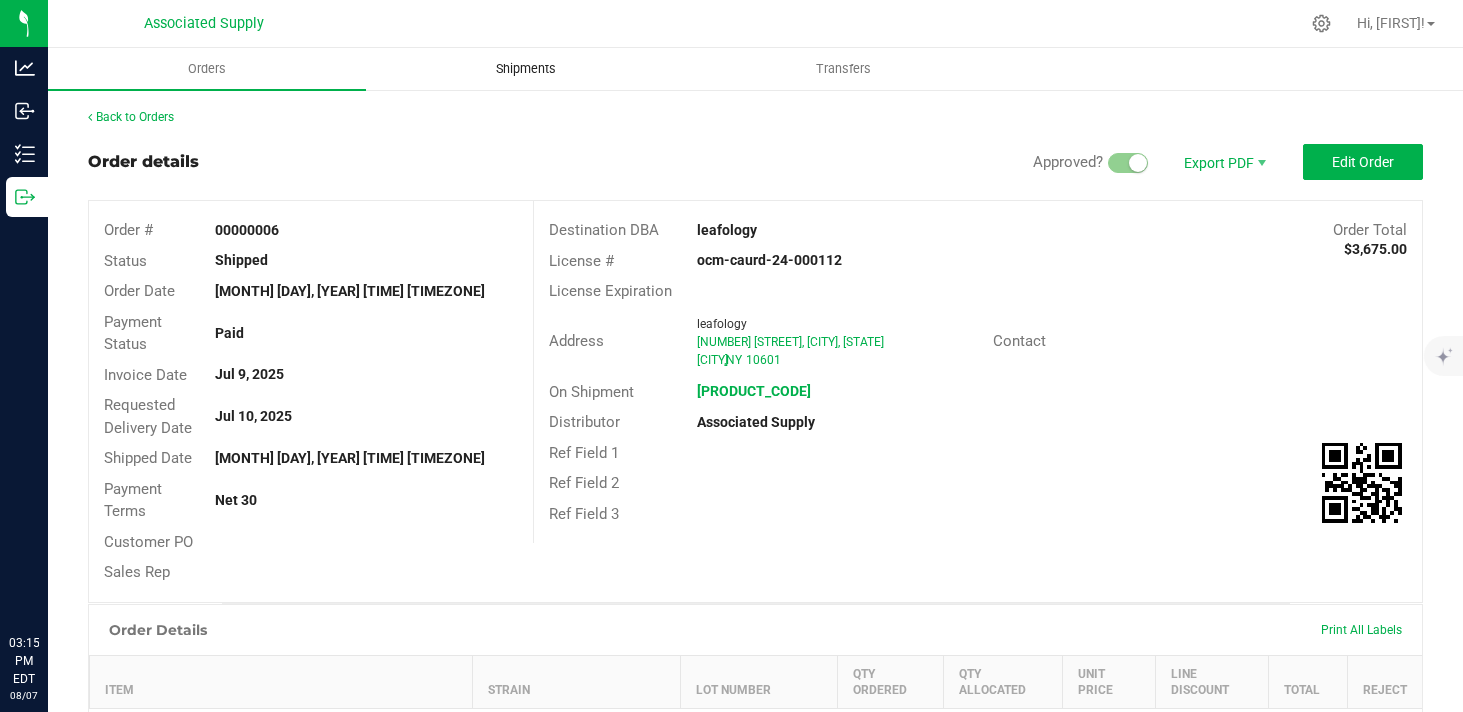 scroll, scrollTop: 0, scrollLeft: 0, axis: both 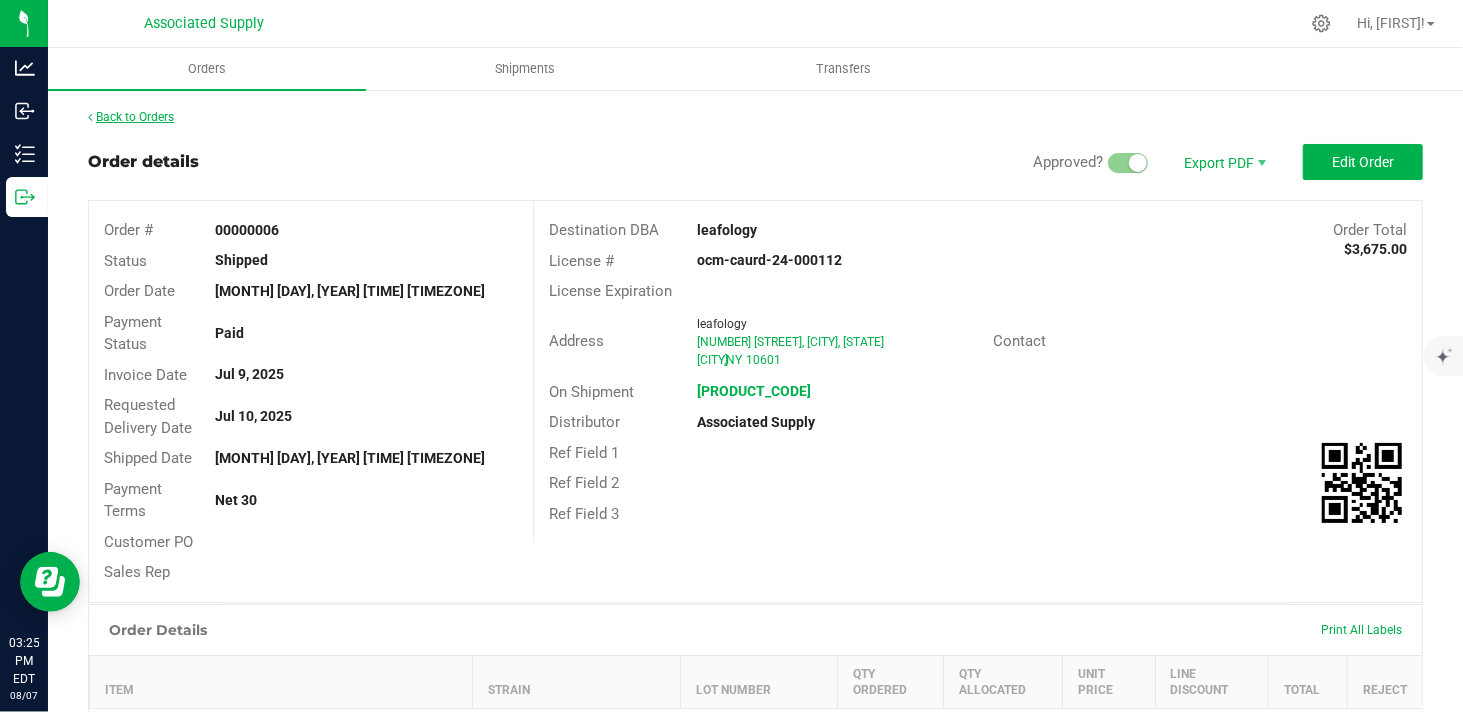 click on "Back to Orders" at bounding box center [131, 117] 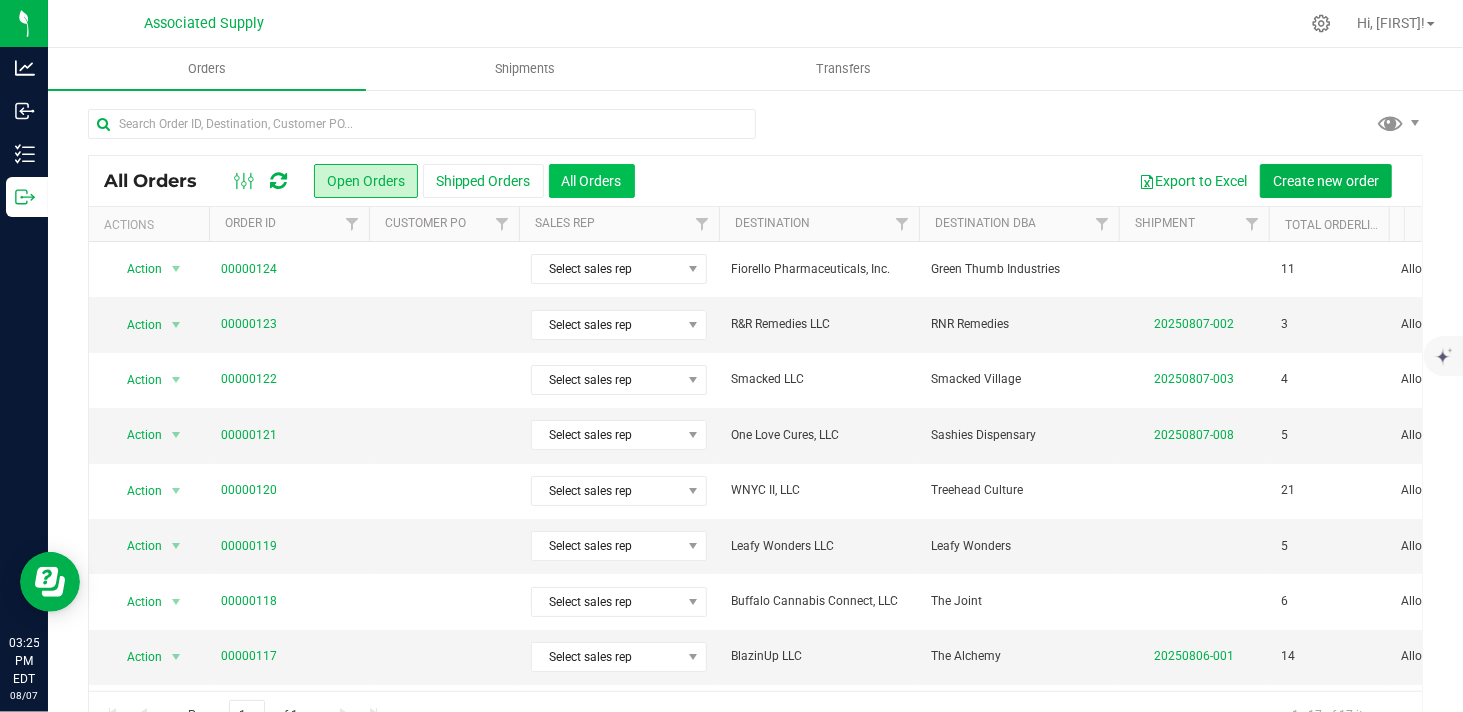 click on "All Orders" at bounding box center [592, 181] 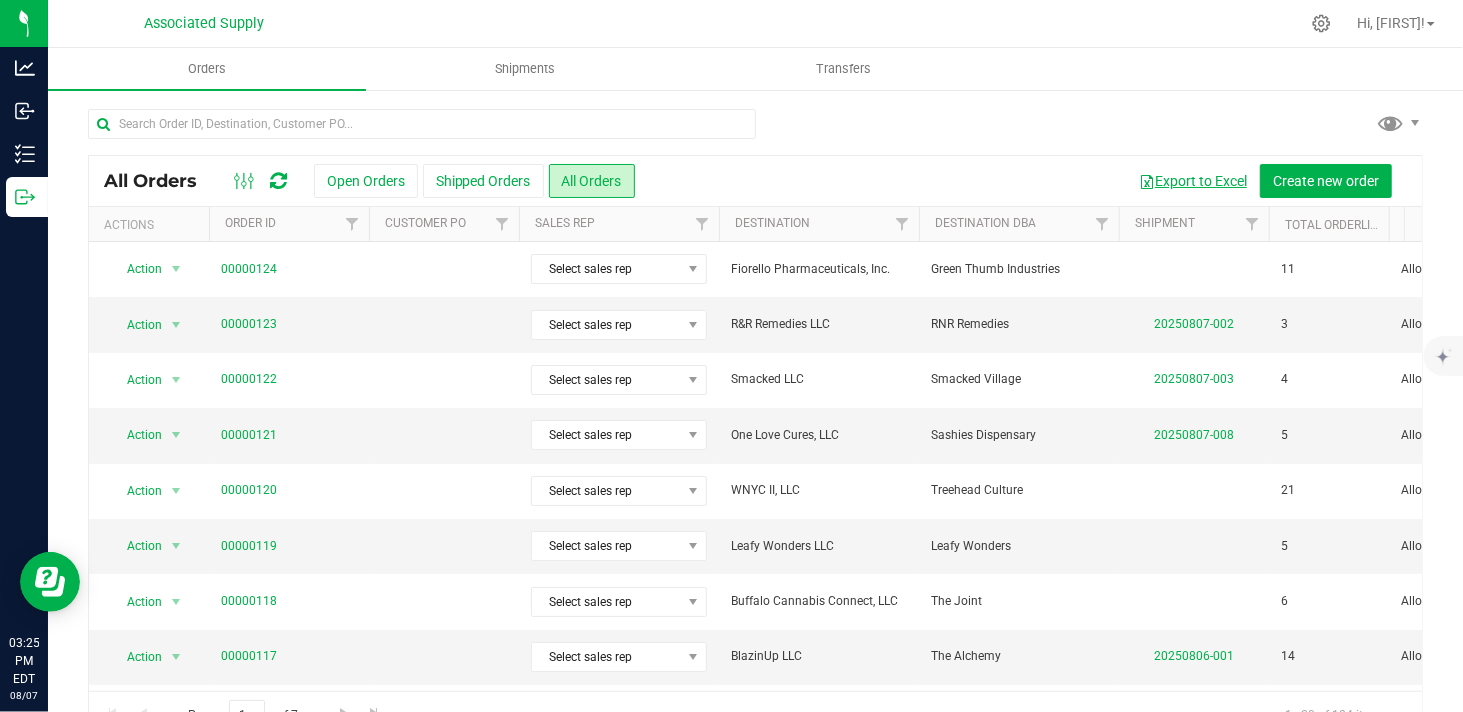 click on "Export to Excel" at bounding box center (1193, 181) 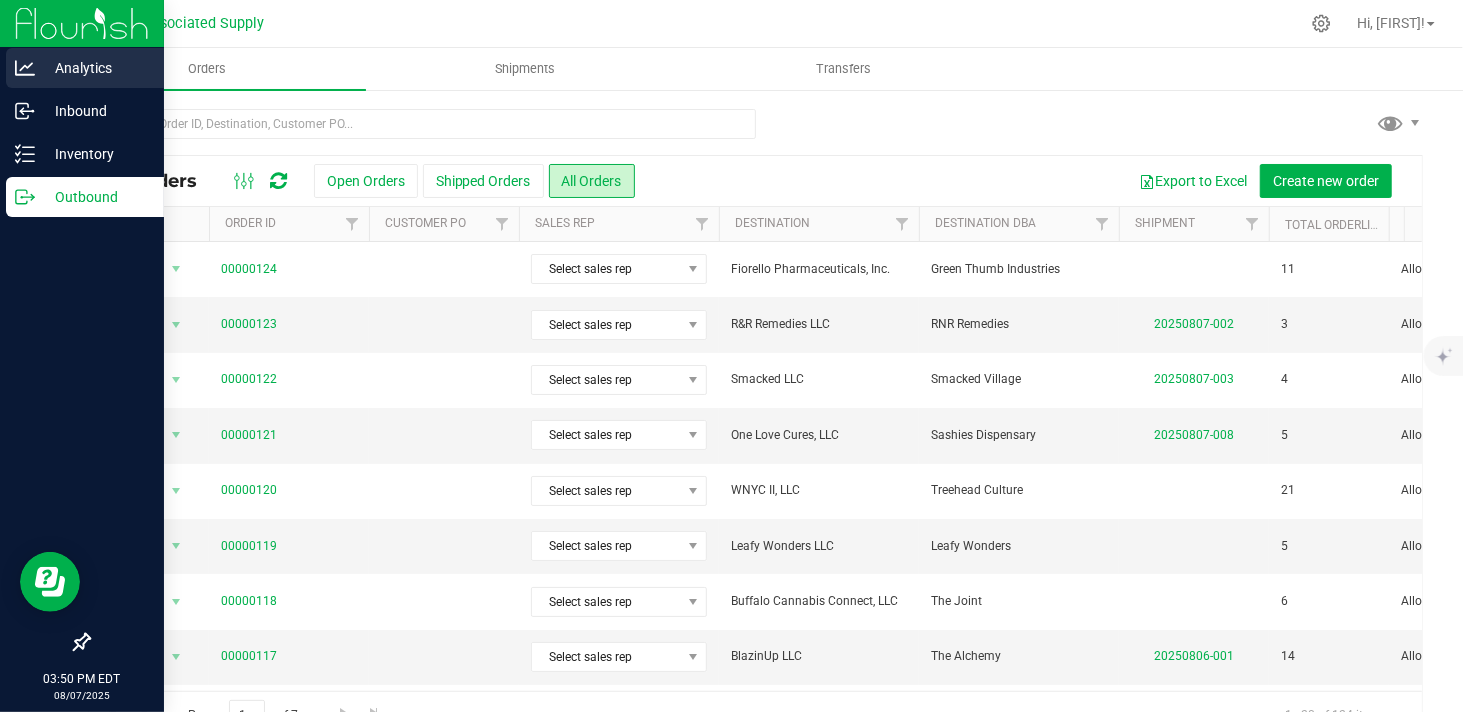 click on "Analytics" at bounding box center (95, 68) 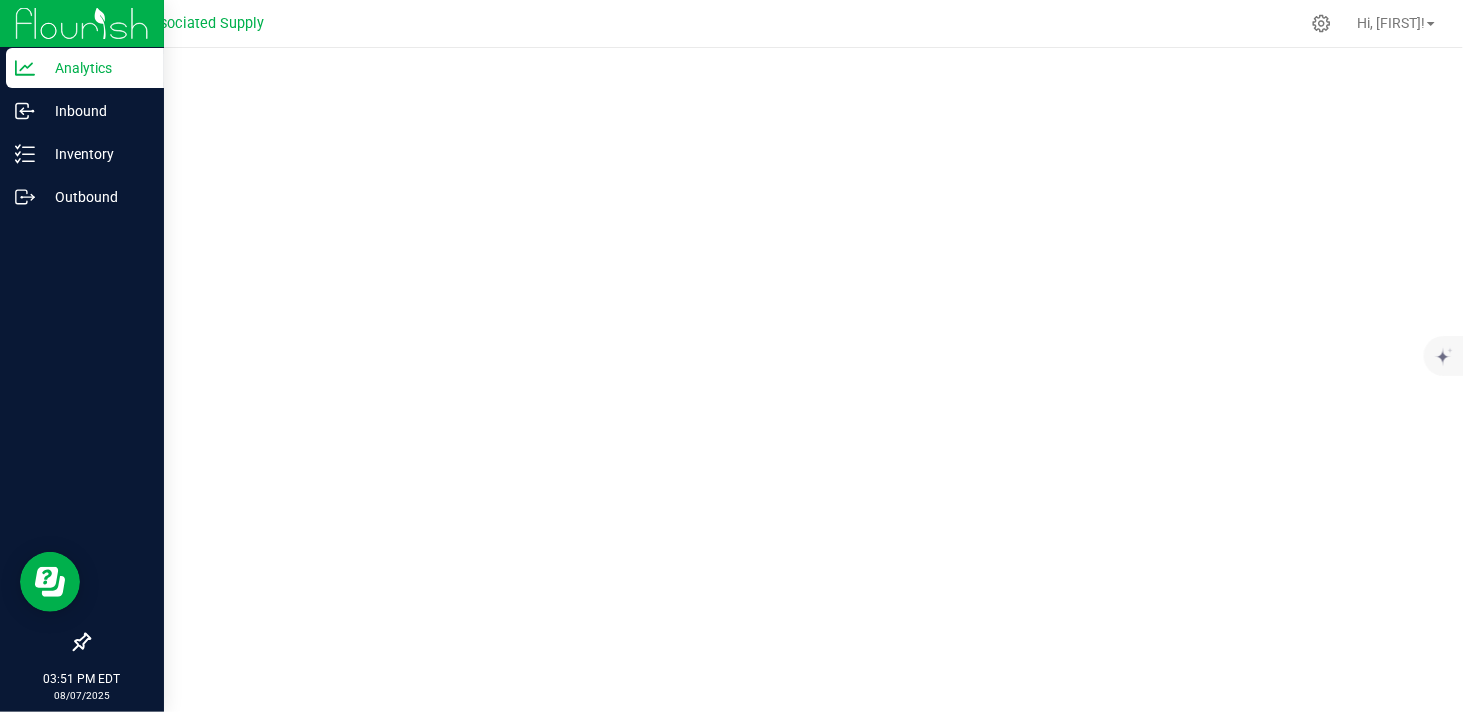drag, startPoint x: 0, startPoint y: 695, endPoint x: 61, endPoint y: 686, distance: 61.66036 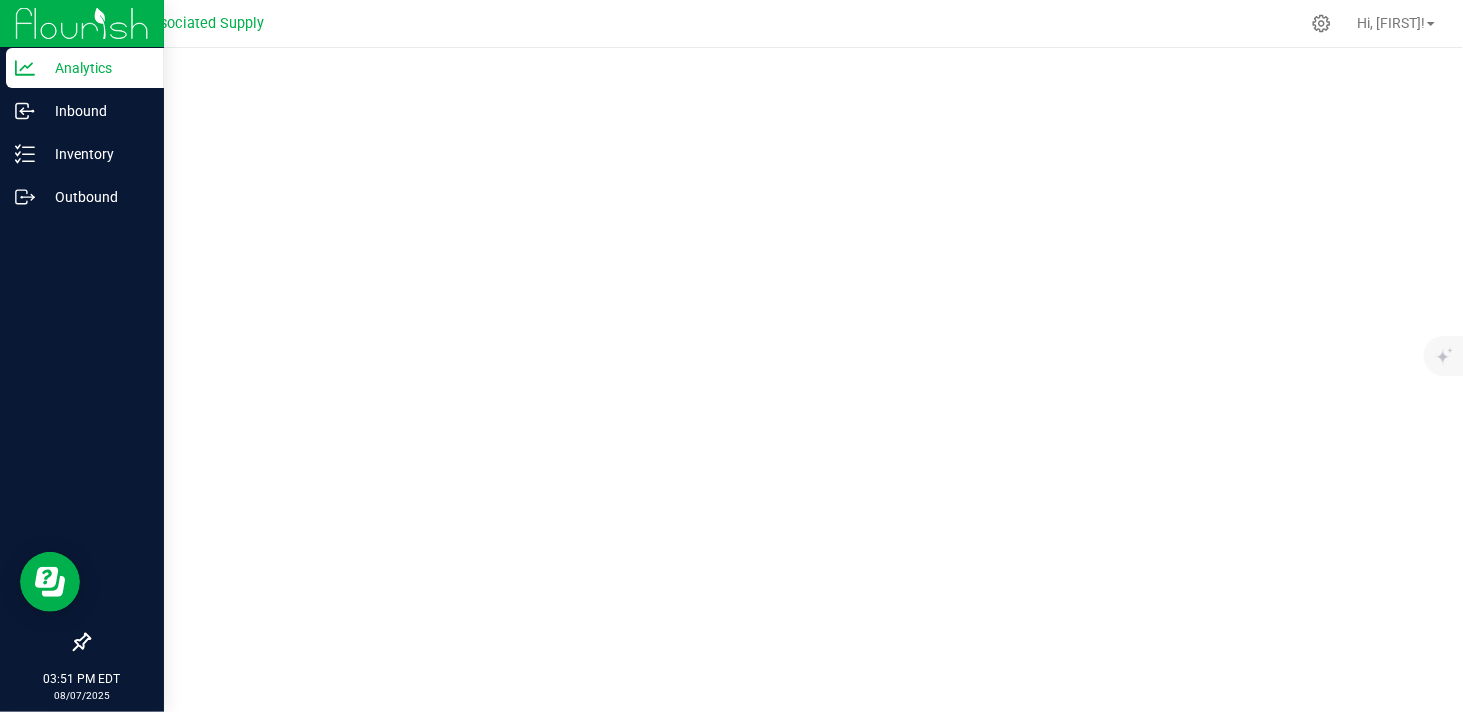 click on "[TIME] [TIMEZONE] [MONTH]/[DAY]/[YEAR]  [MONTH]/[DAY]" at bounding box center (82, 686) 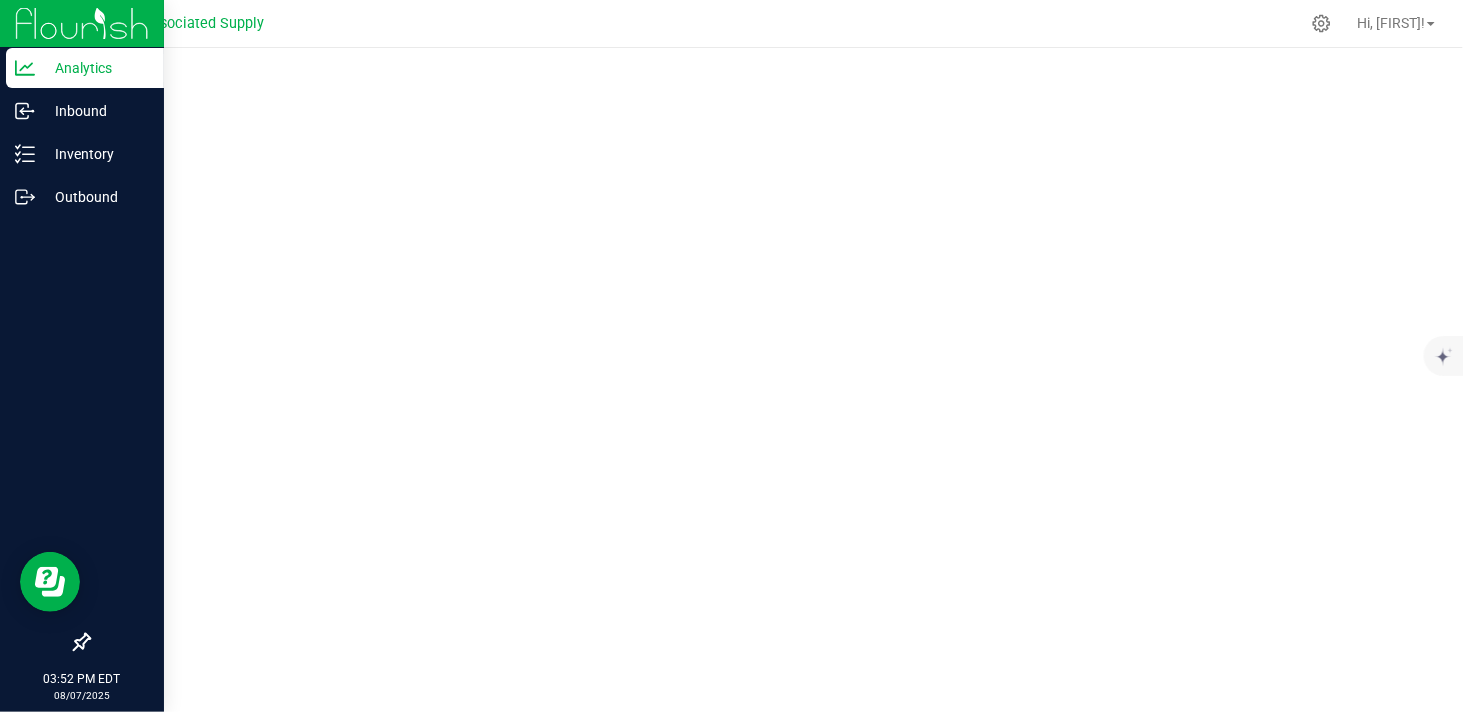 click on "Analytics" at bounding box center (95, 68) 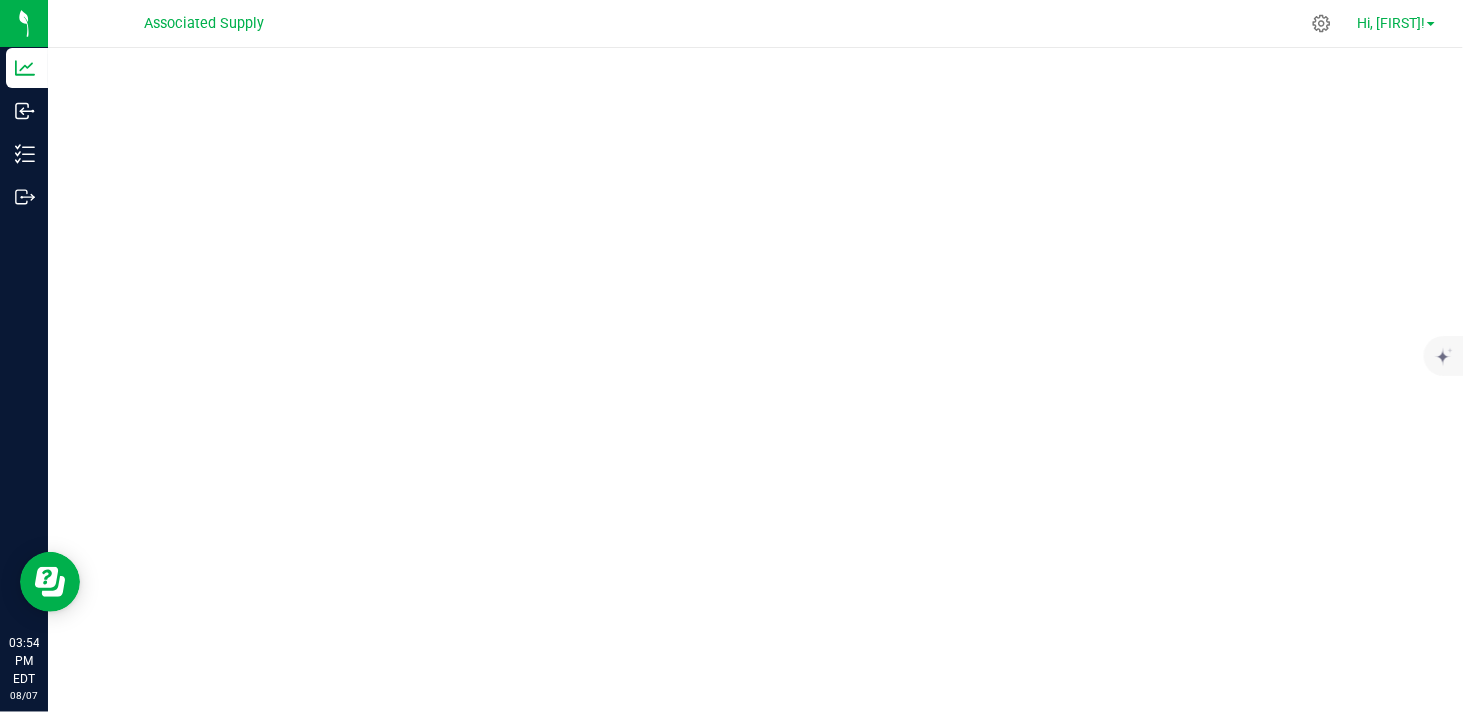 click on "Hi, [FIRST]!" at bounding box center (1391, 23) 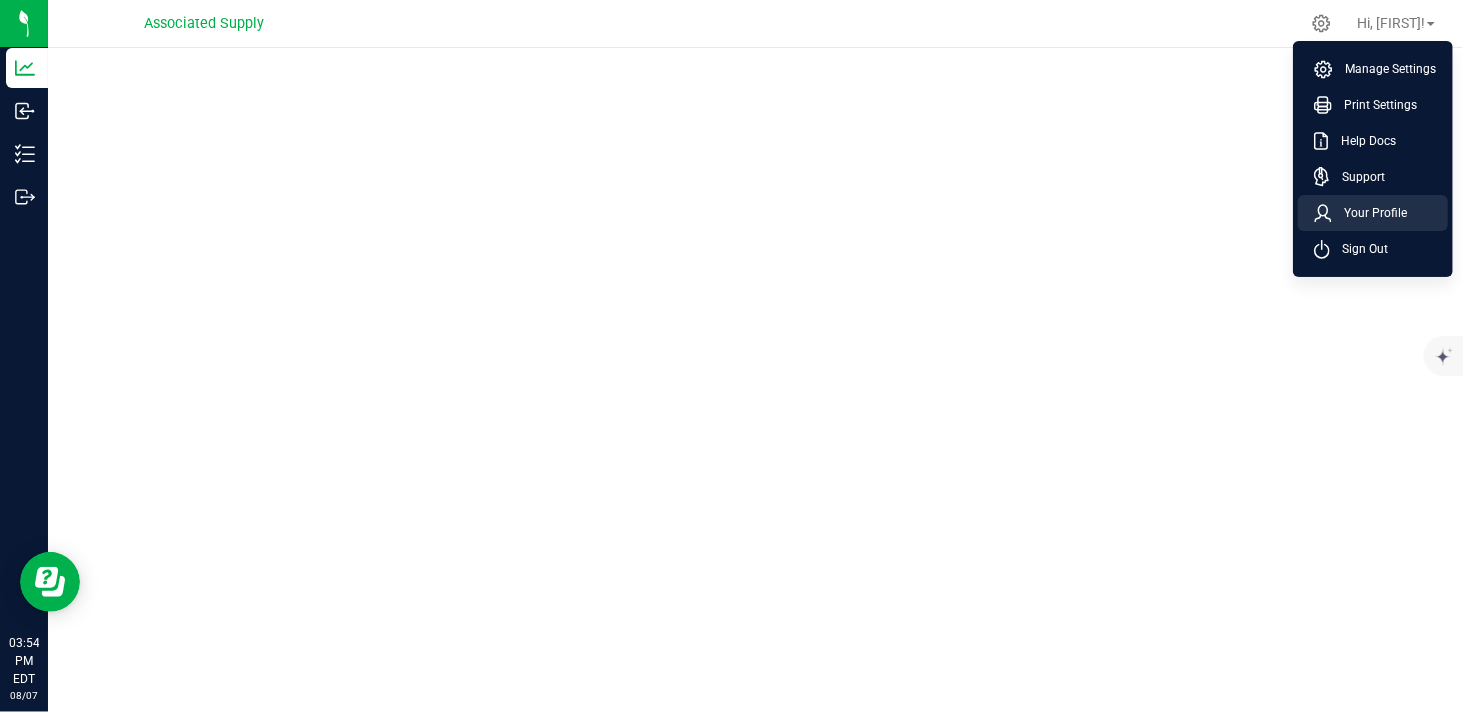 click on "Your Profile" at bounding box center (1373, 213) 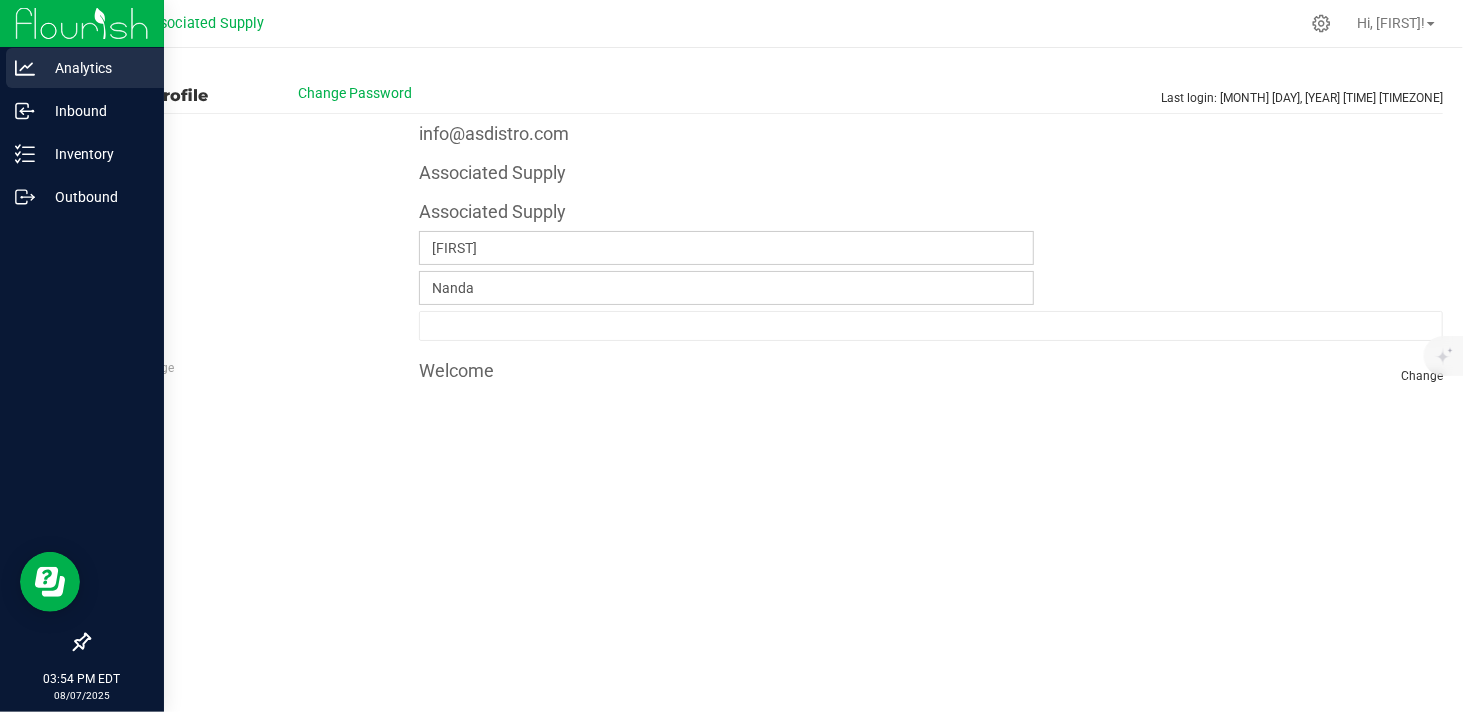 click on "Analytics" at bounding box center [95, 68] 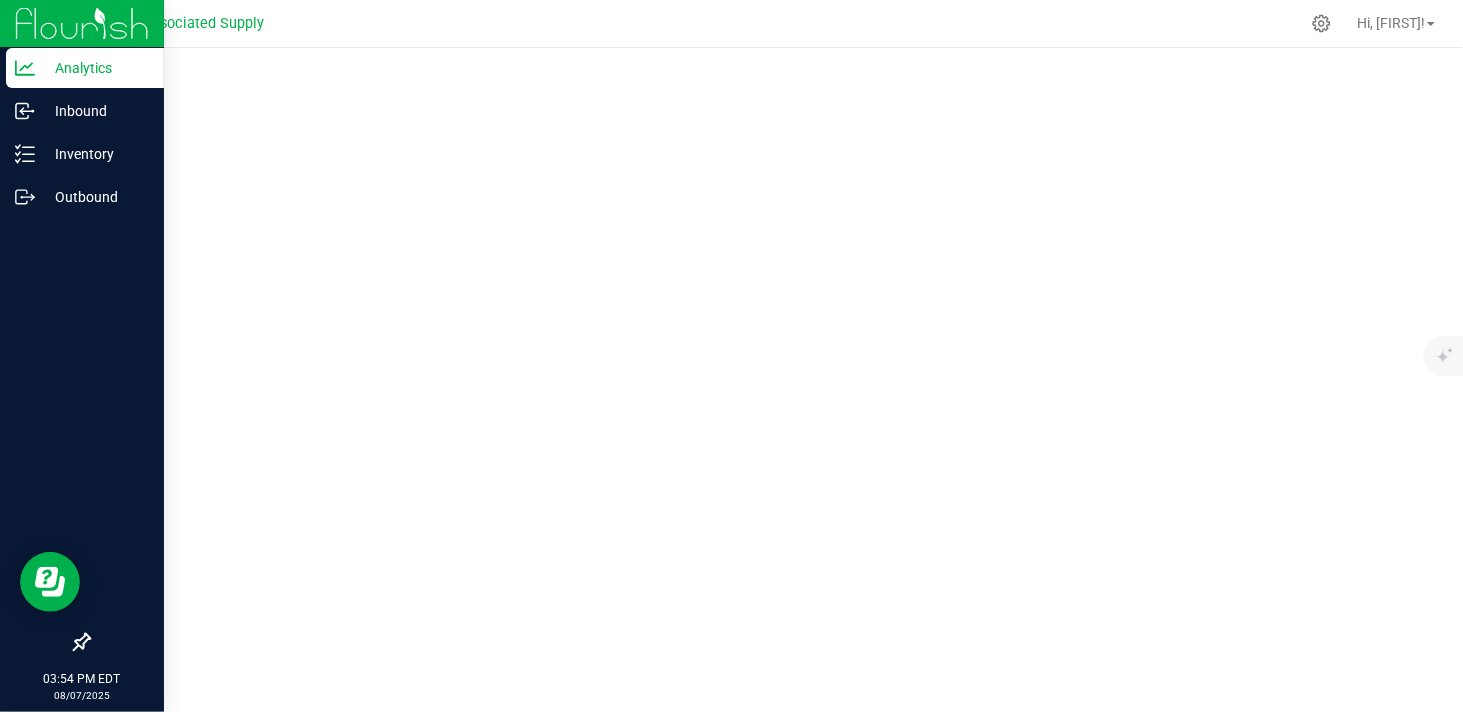 click on "Analytics" at bounding box center (95, 68) 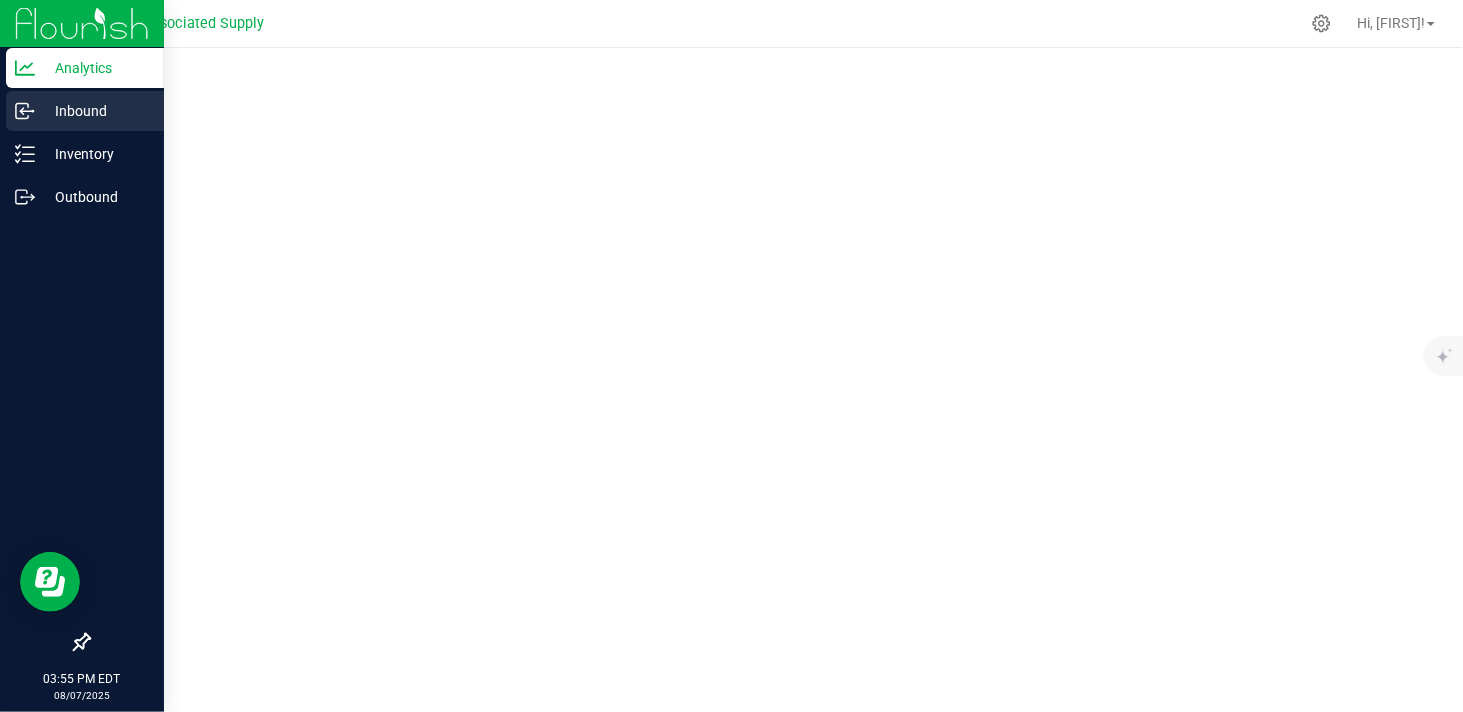click on "Inbound" at bounding box center [95, 111] 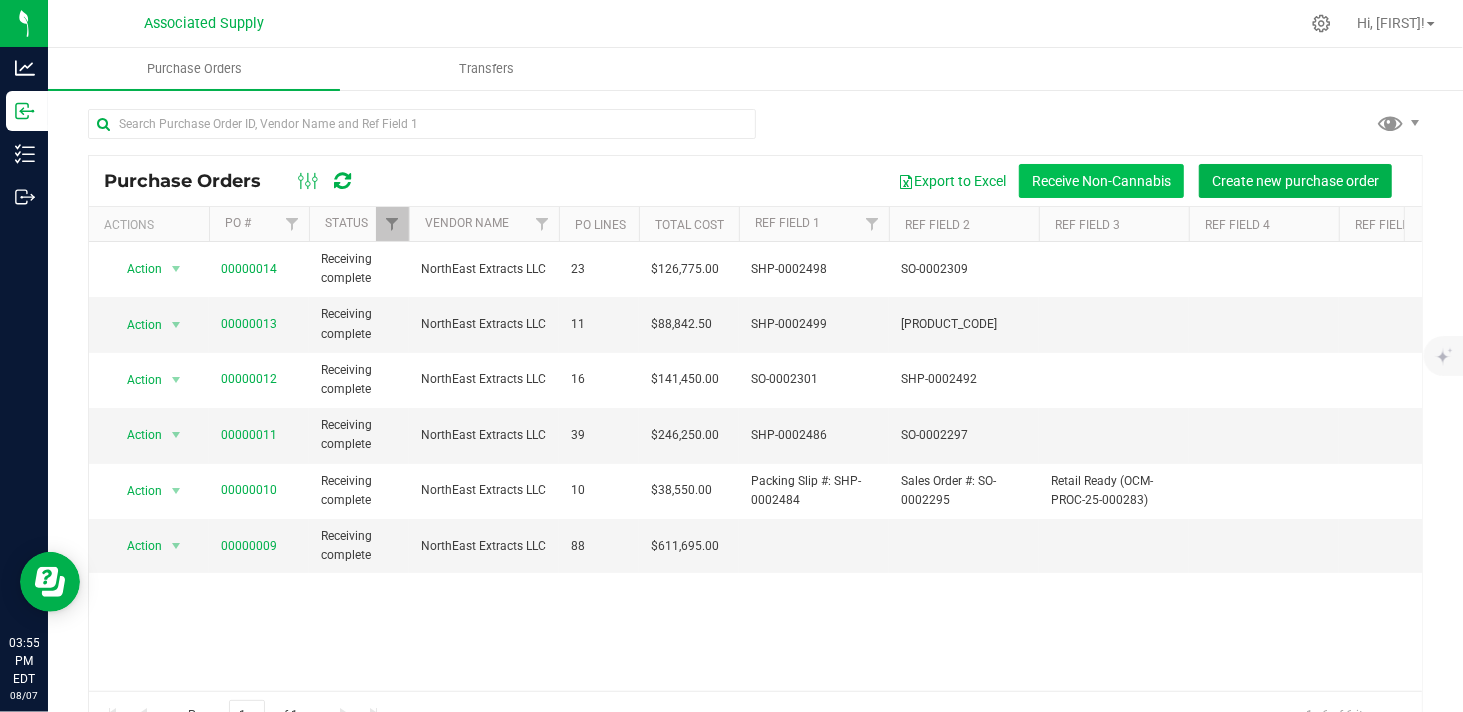 click on "Receive Non-Cannabis" at bounding box center [1101, 181] 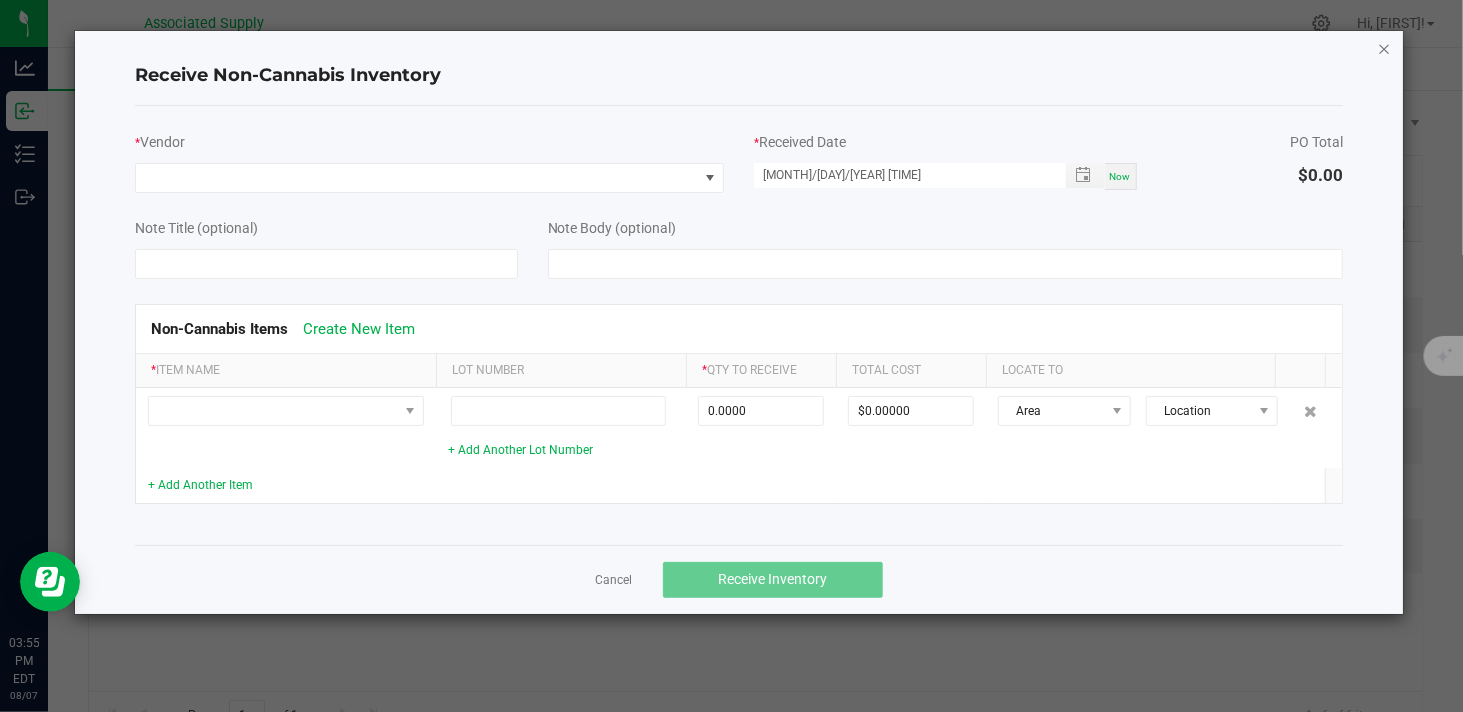 click 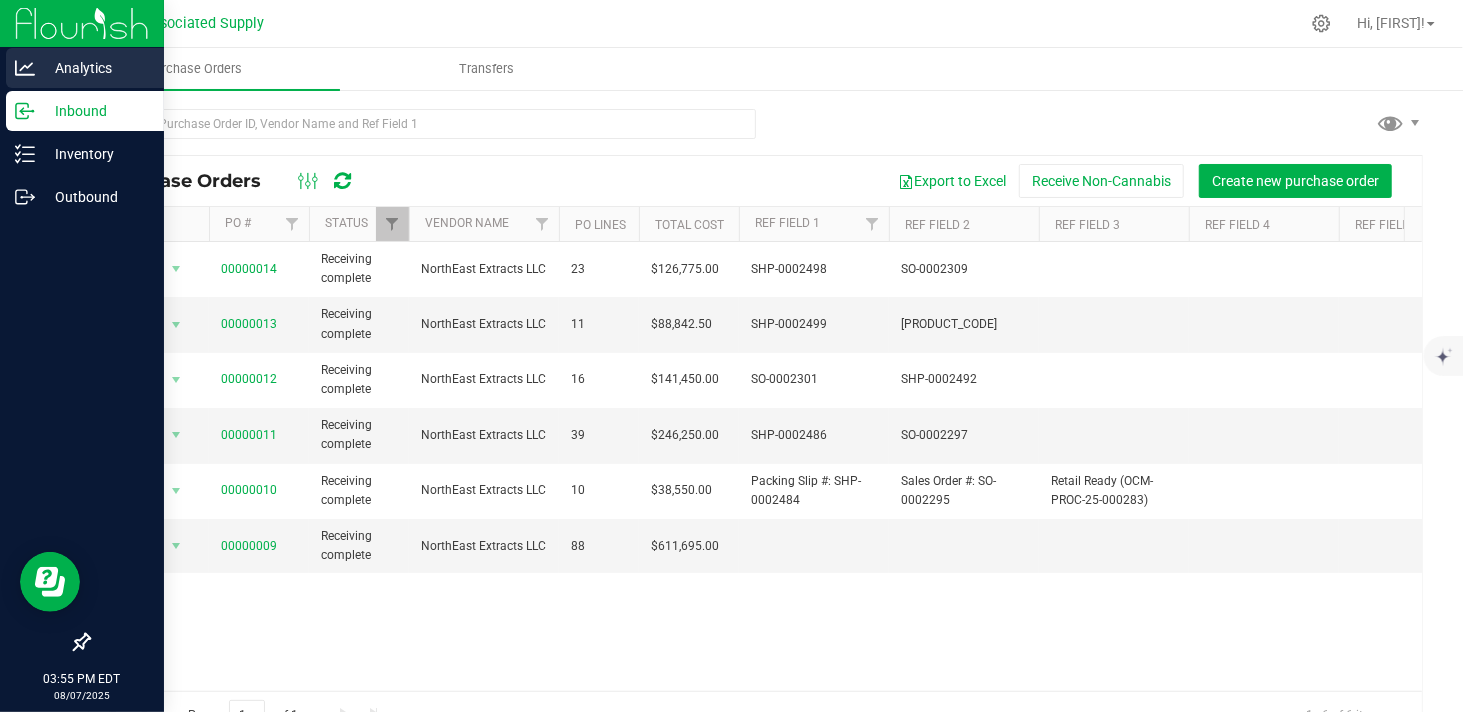 click on "Analytics" at bounding box center (95, 68) 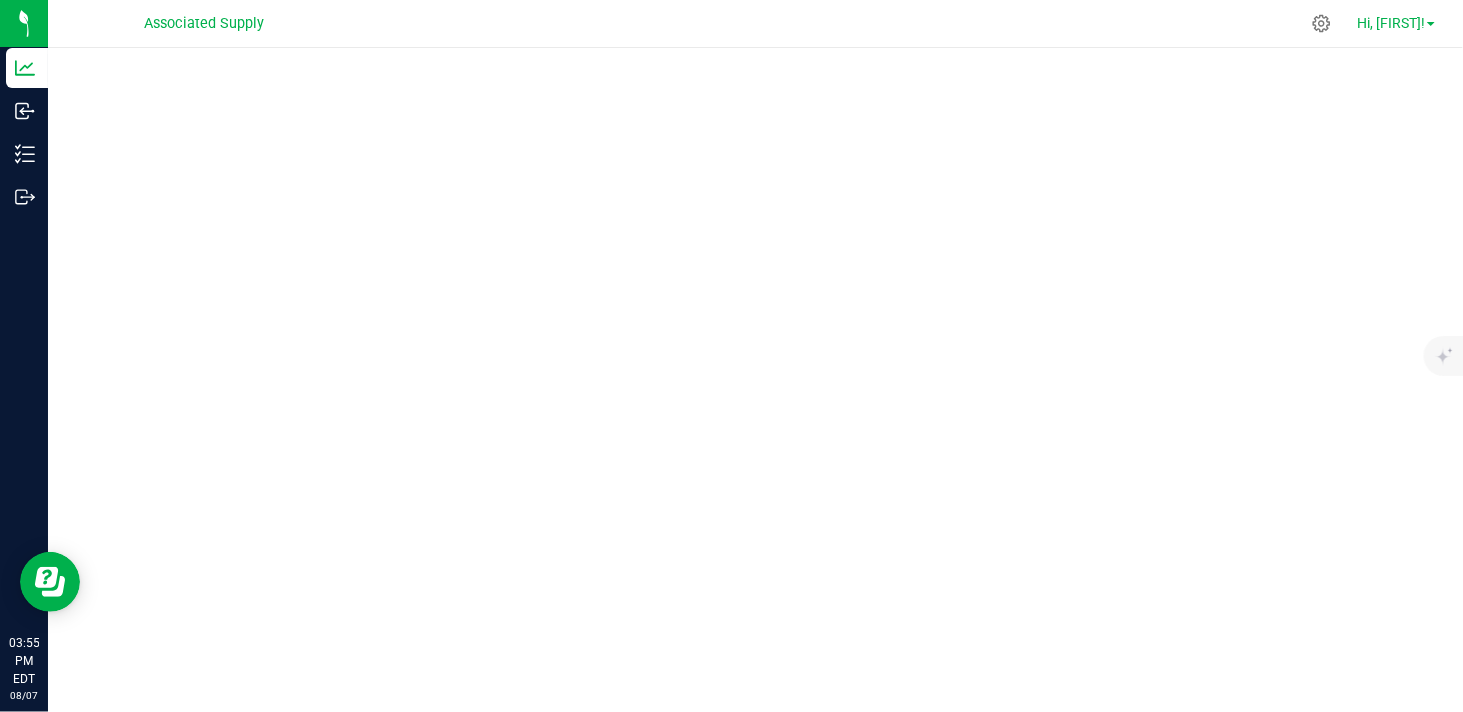 click at bounding box center [1431, 24] 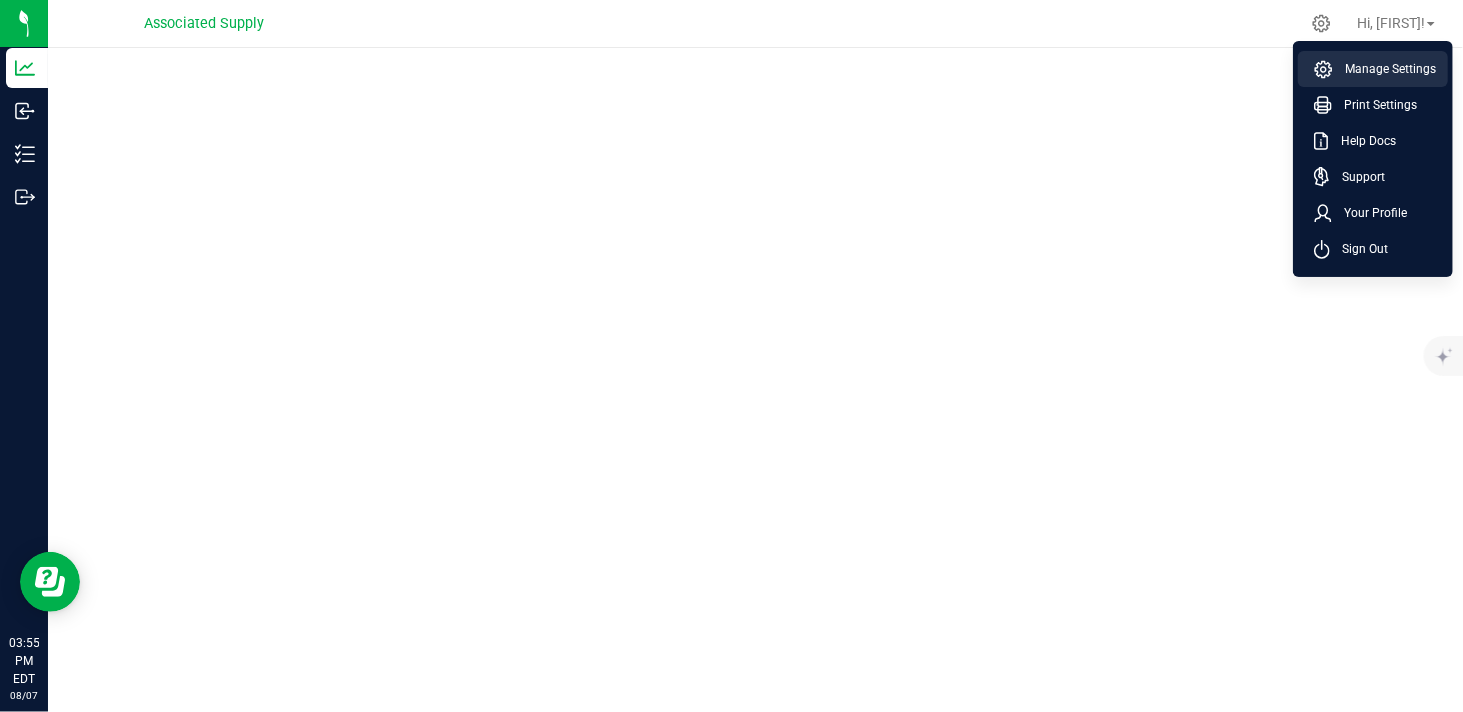 click on "Manage Settings" at bounding box center [1384, 69] 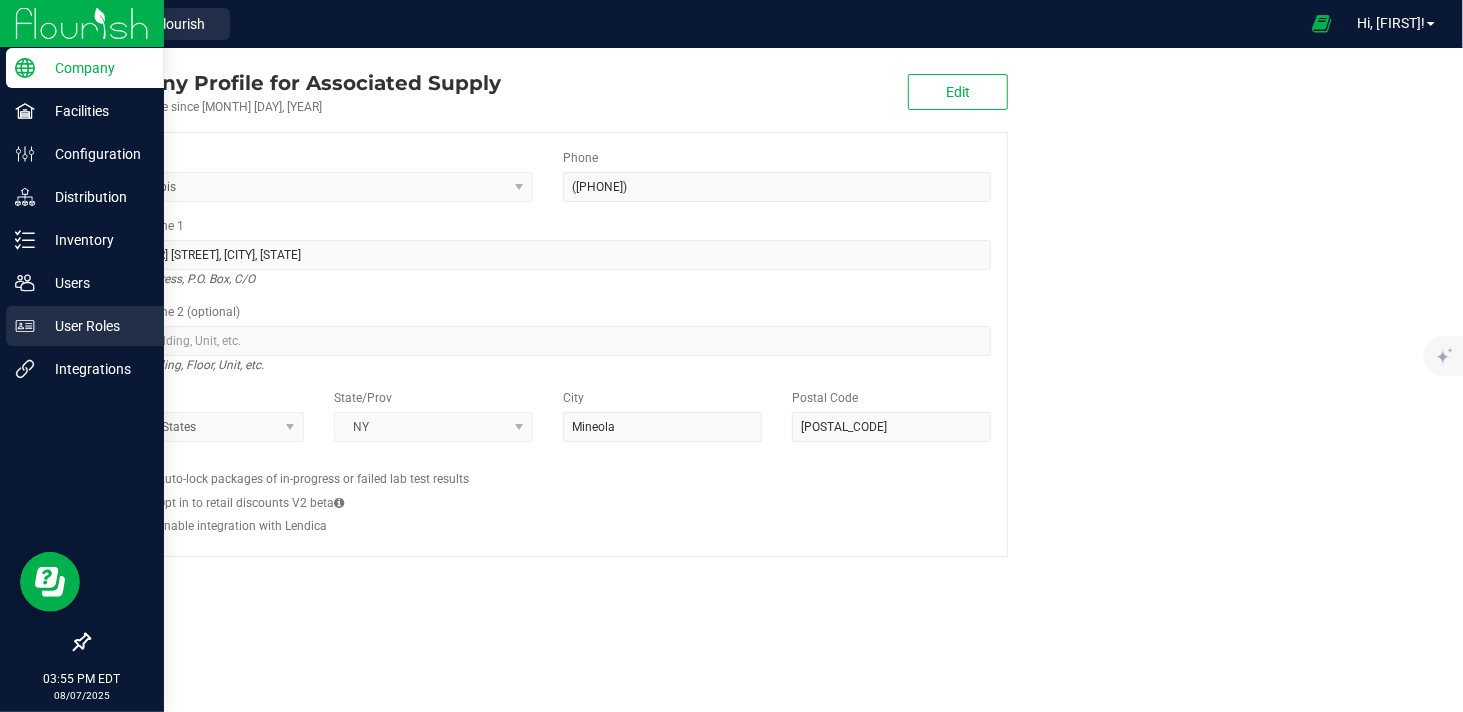click on "User Roles" at bounding box center [95, 326] 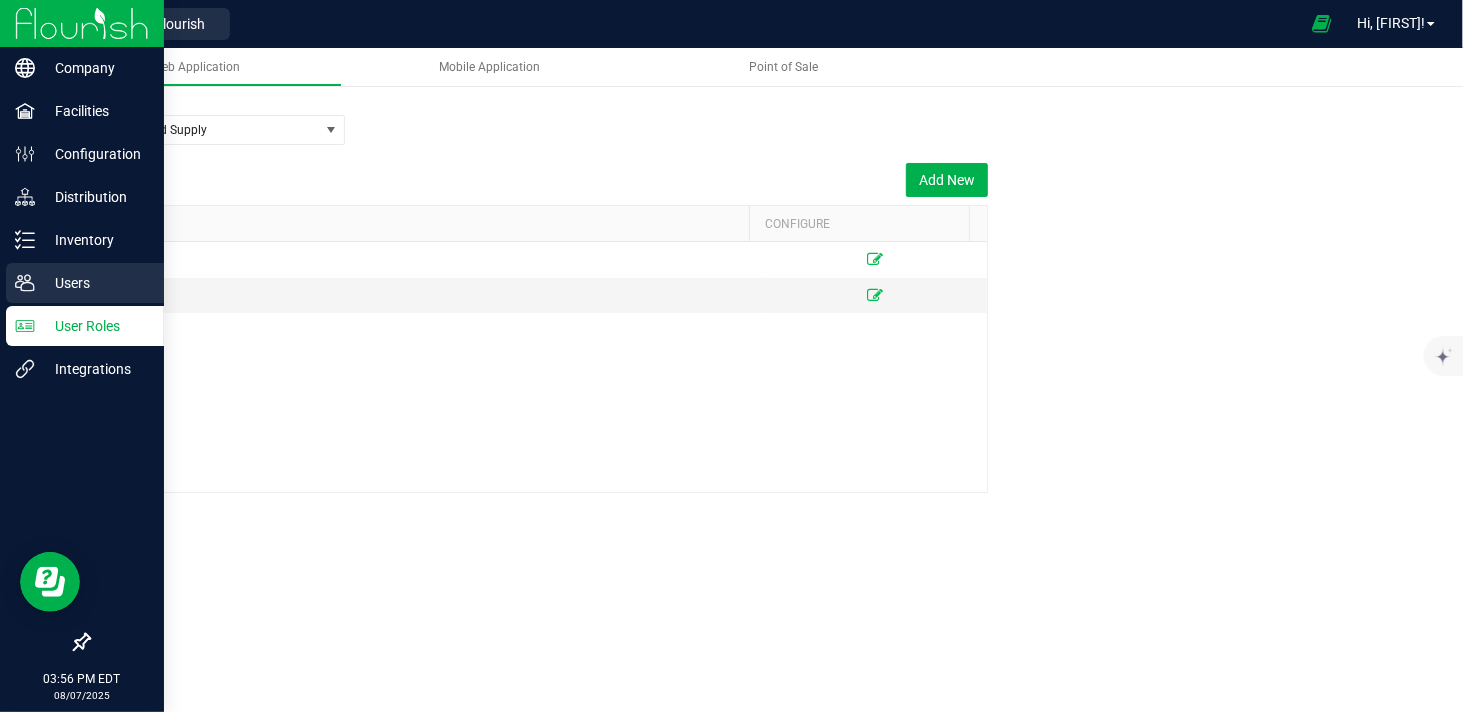 click on "Users" at bounding box center [95, 283] 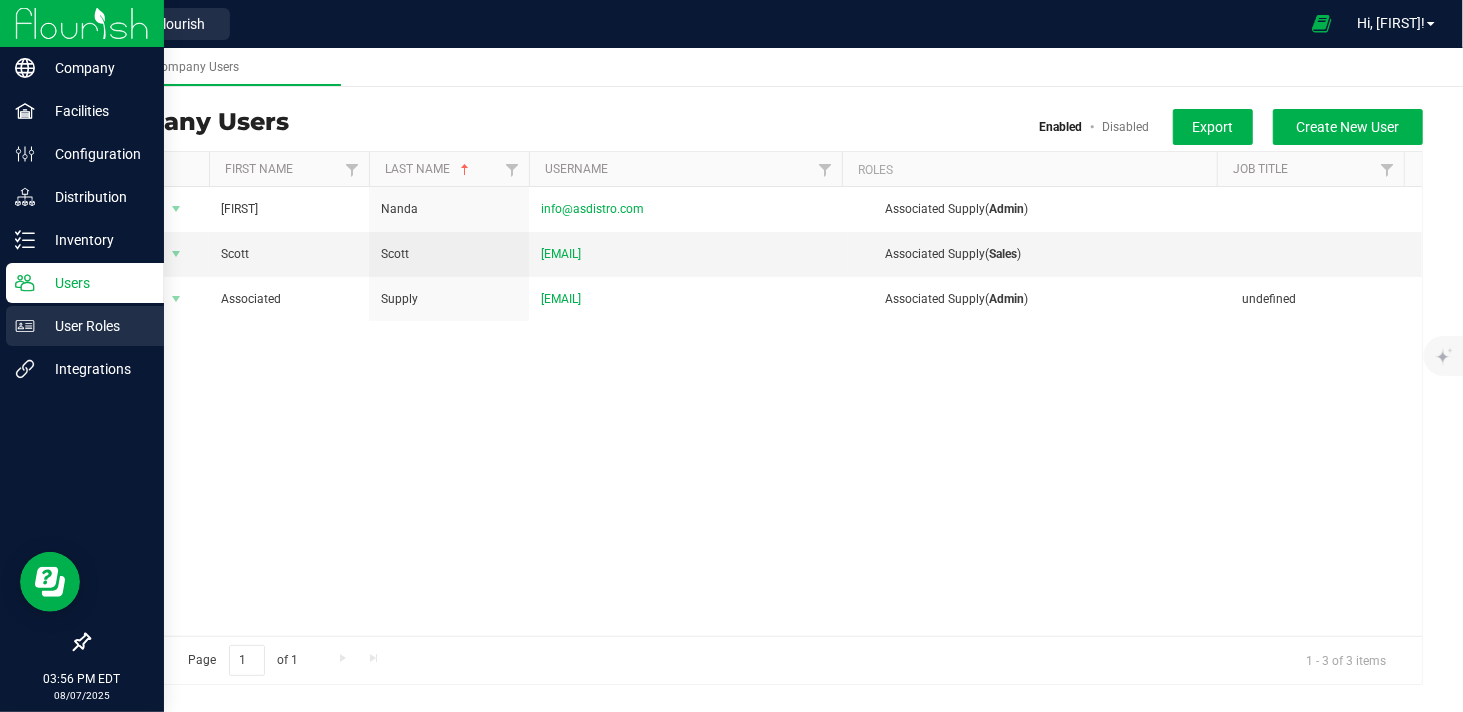 click on "User Roles" at bounding box center [95, 326] 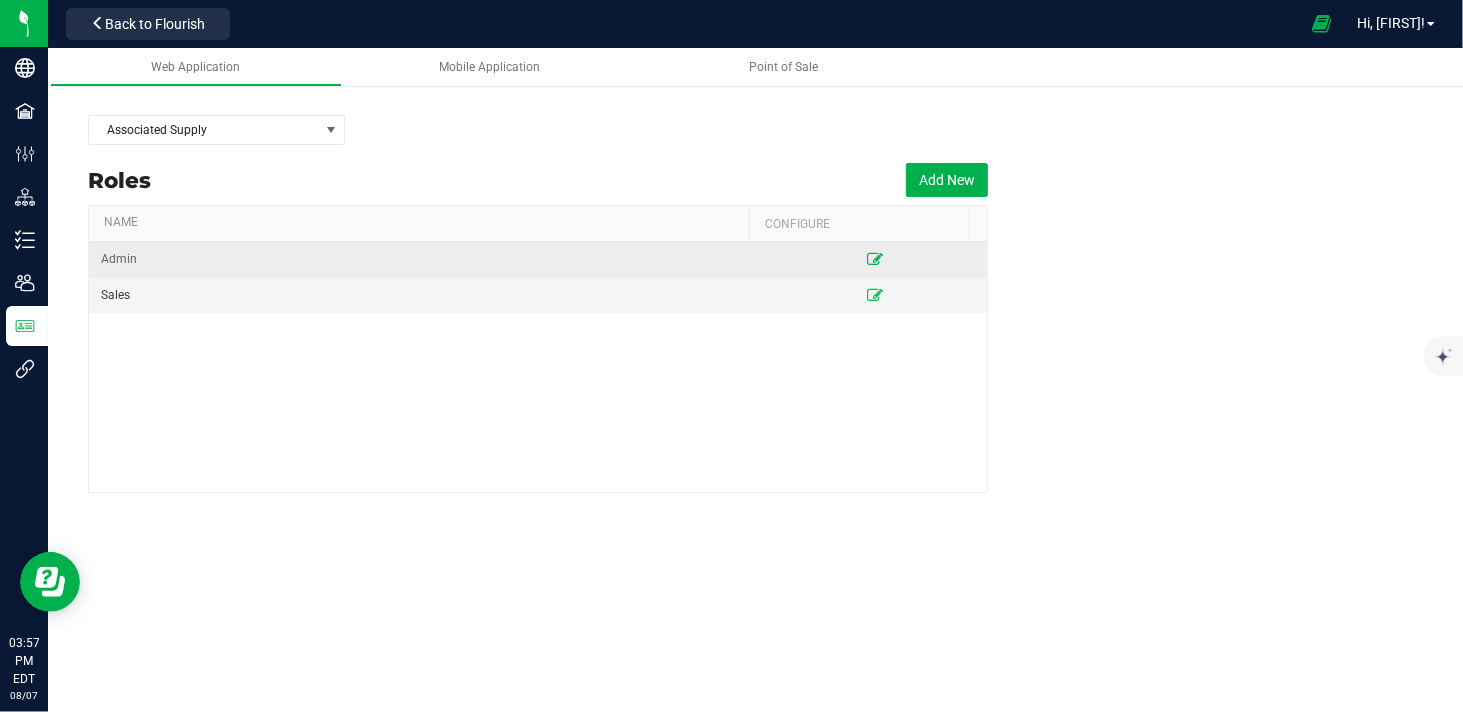click at bounding box center (875, 259) 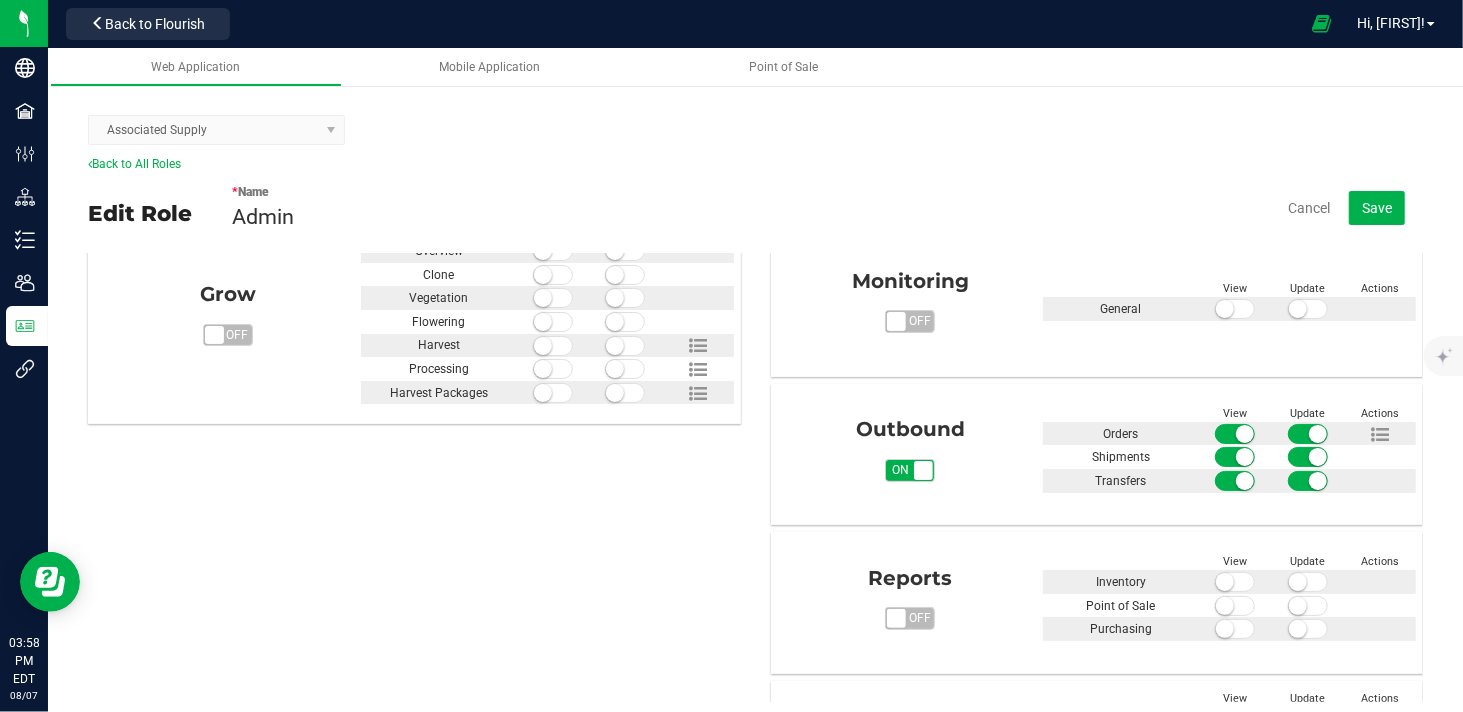 scroll, scrollTop: 666, scrollLeft: 0, axis: vertical 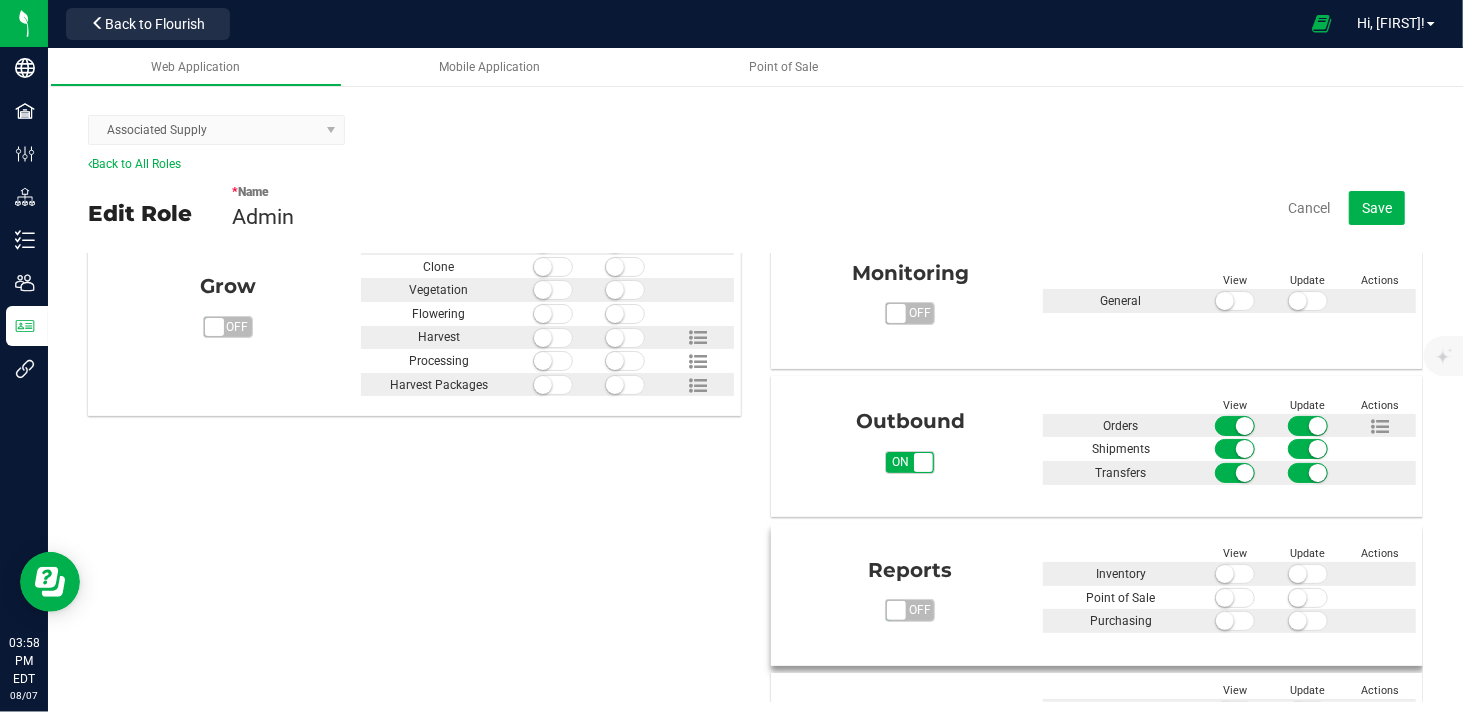 click on "off" at bounding box center [919, 610] 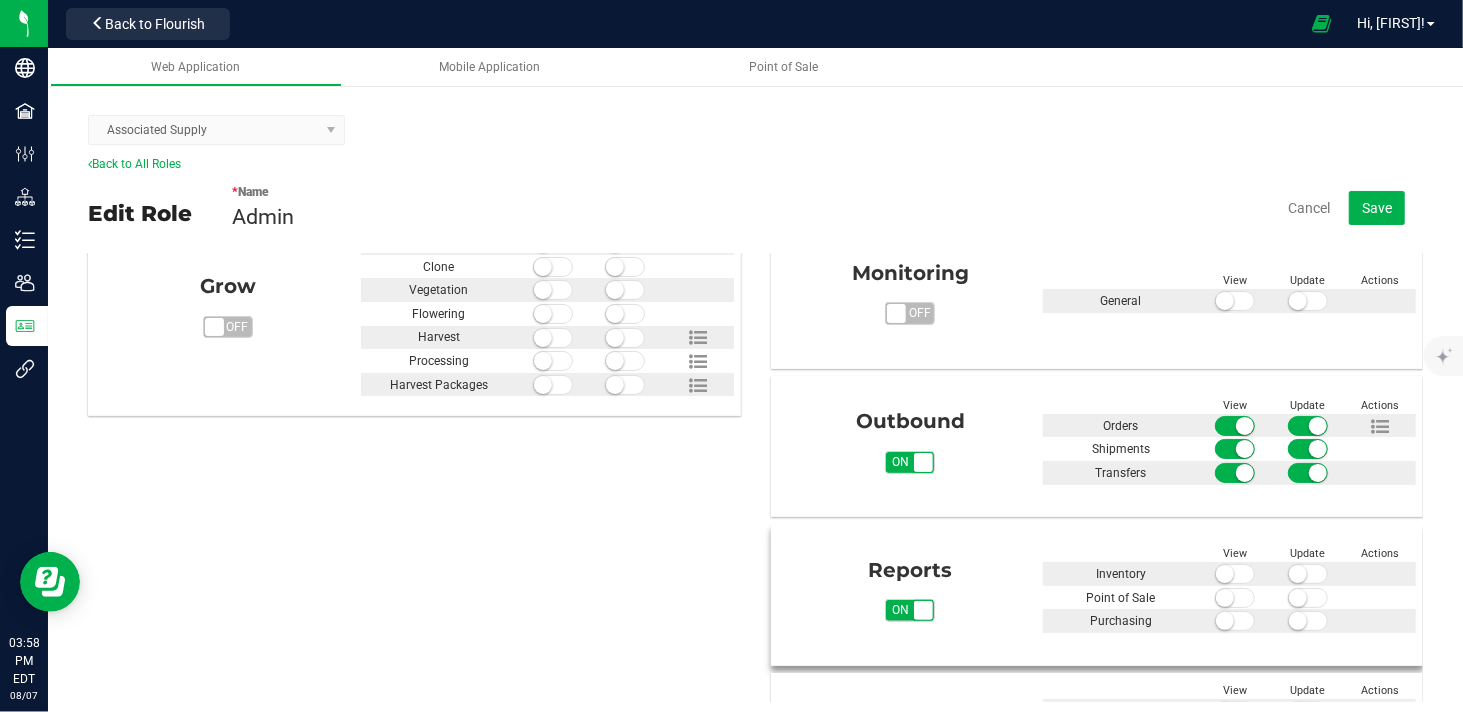 click on "on  	                 off" at bounding box center (923, 610) 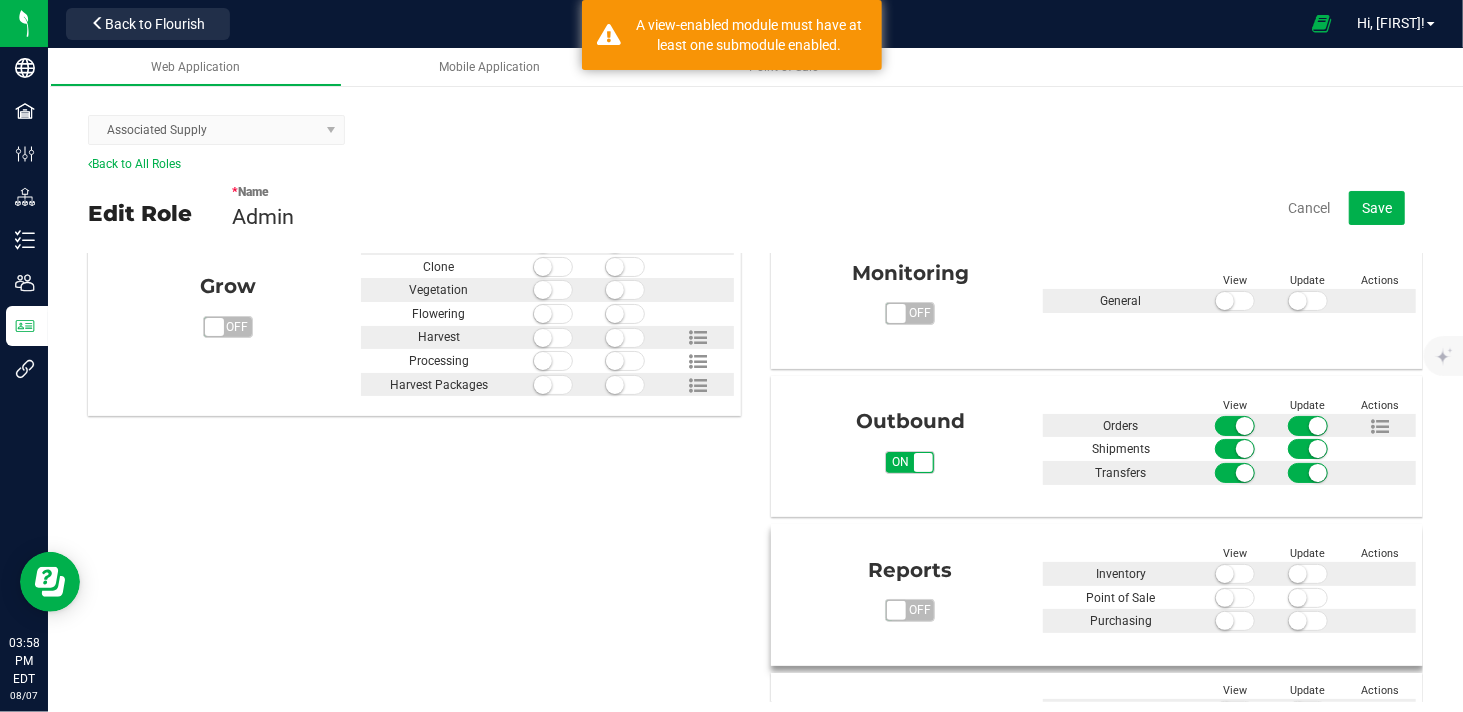 click on "off" at bounding box center (919, 610) 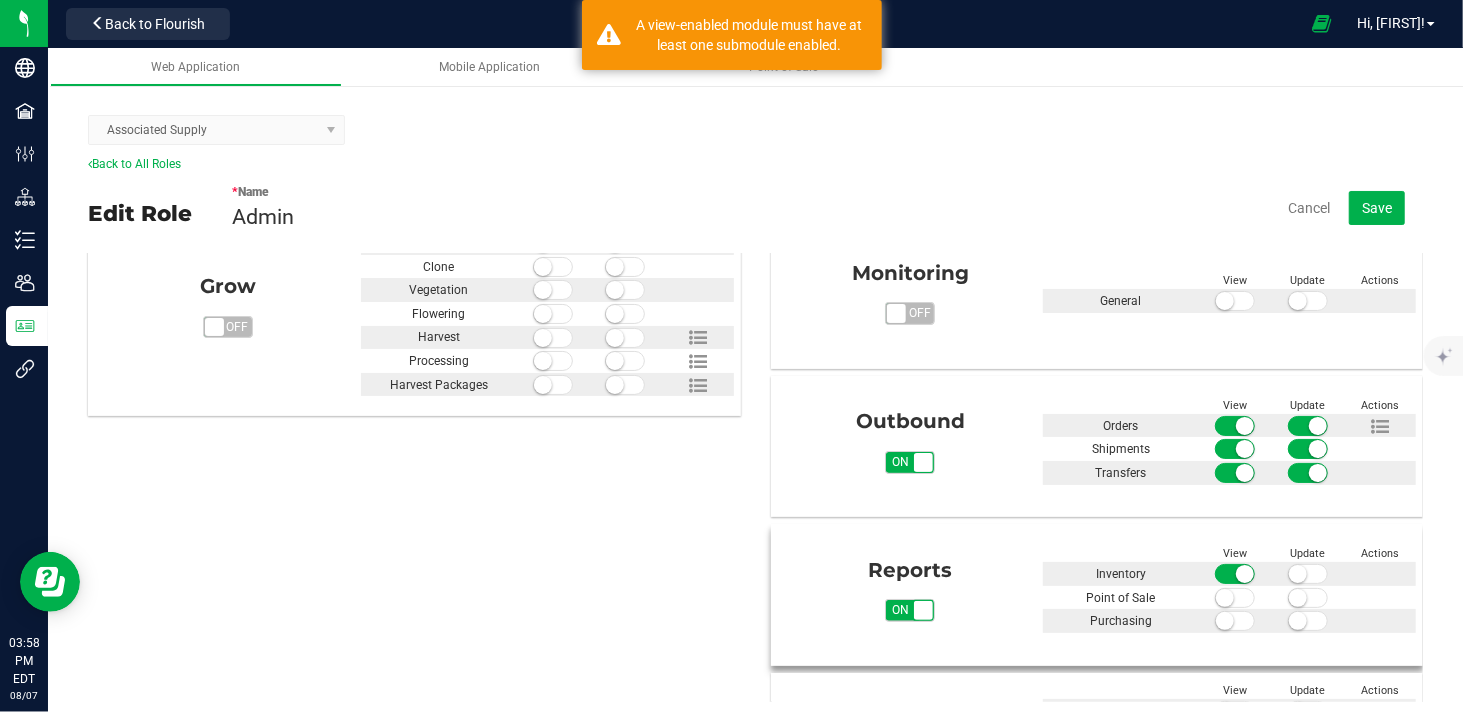 click at bounding box center [1235, 598] 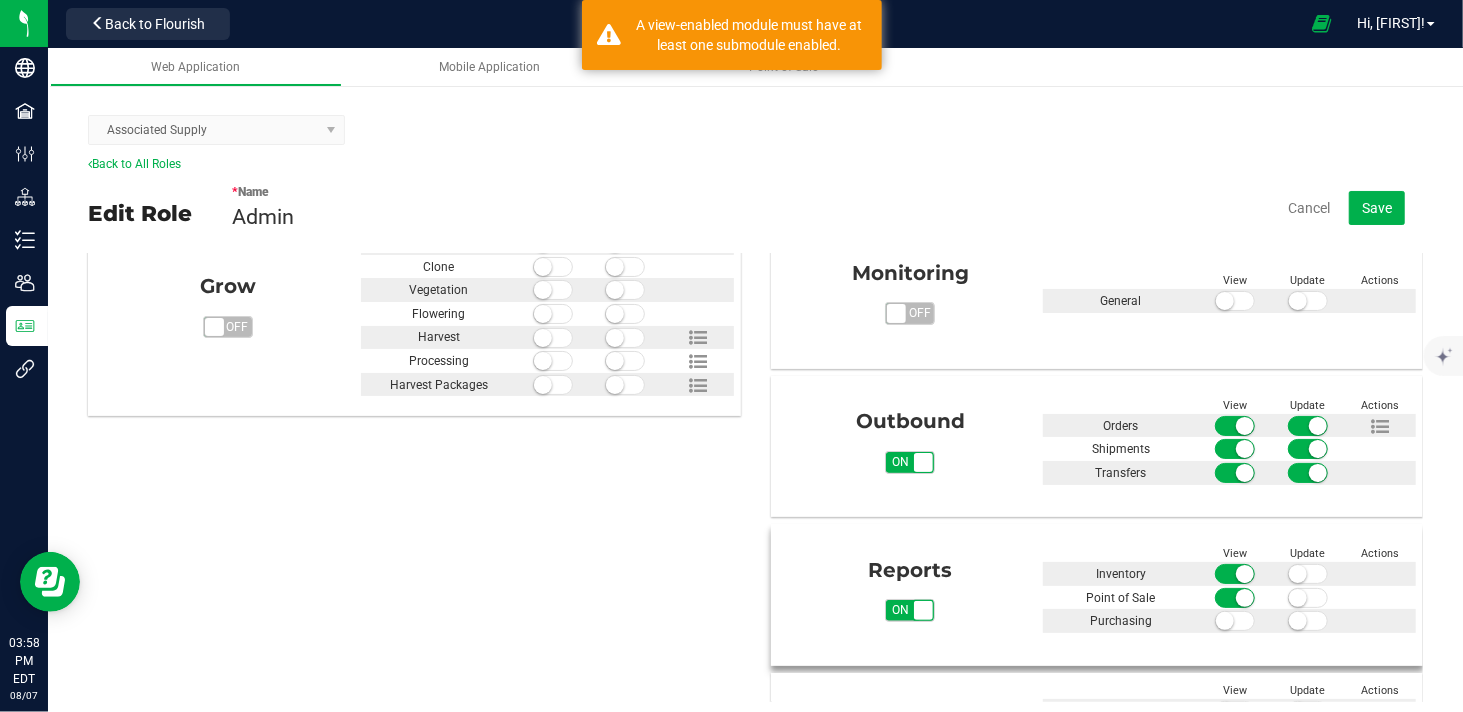 click at bounding box center (1235, 621) 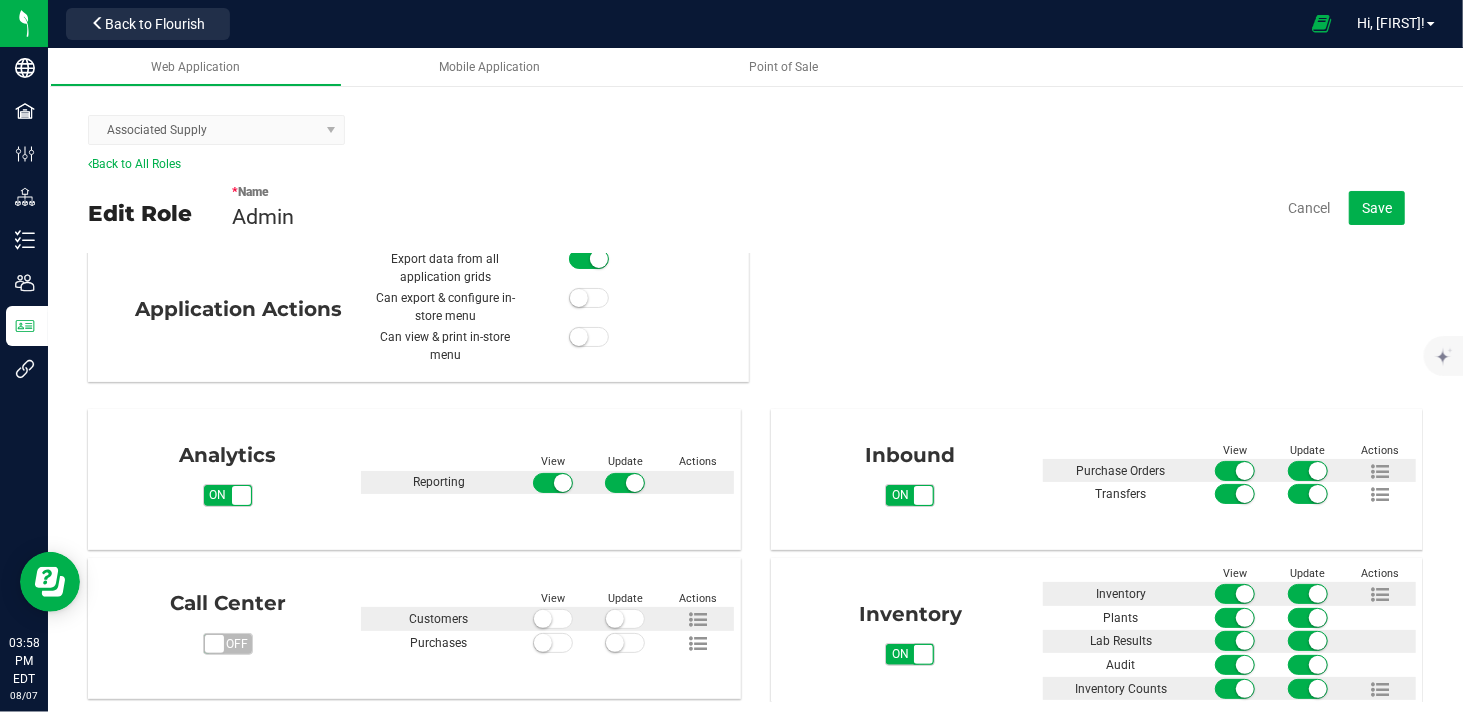 scroll, scrollTop: 0, scrollLeft: 0, axis: both 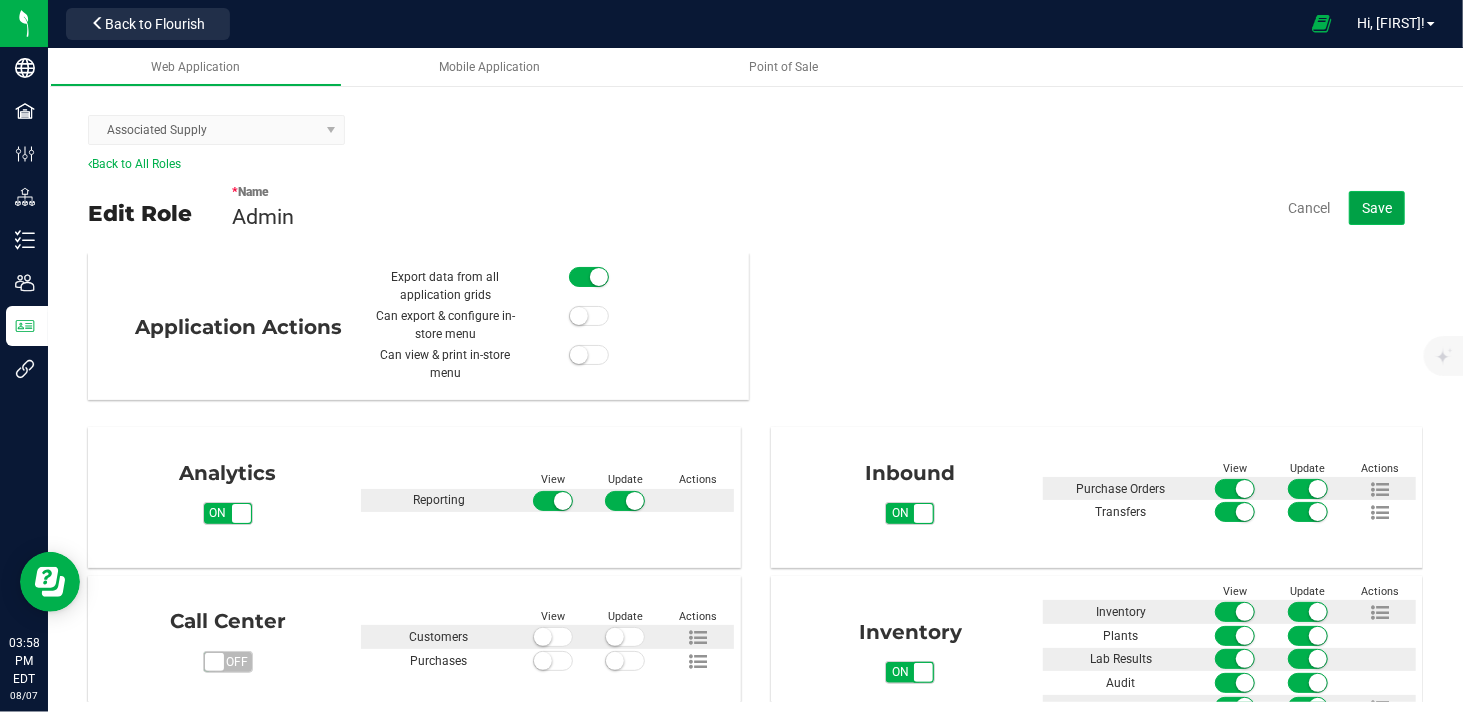 click on "Save" at bounding box center [1377, 208] 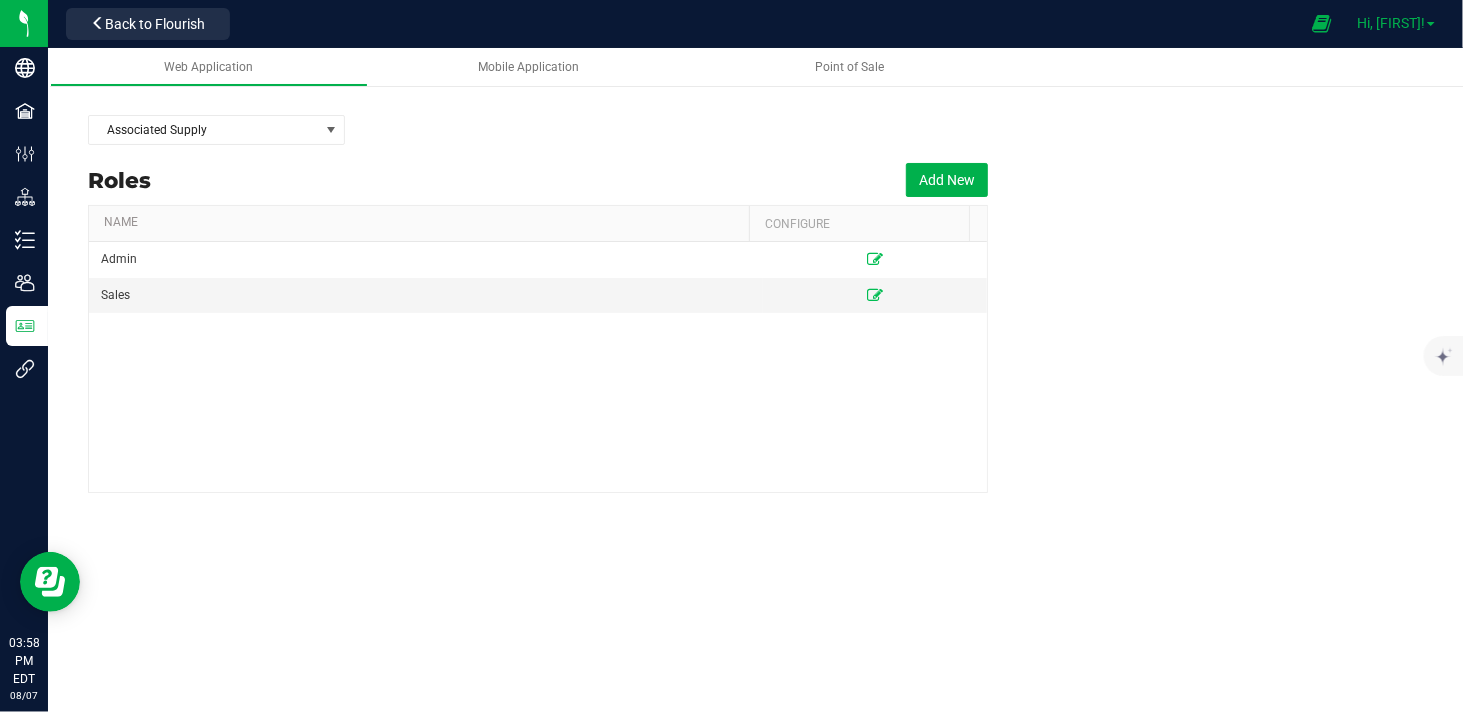 click on "Hi, [FIRST]!" at bounding box center (1391, 23) 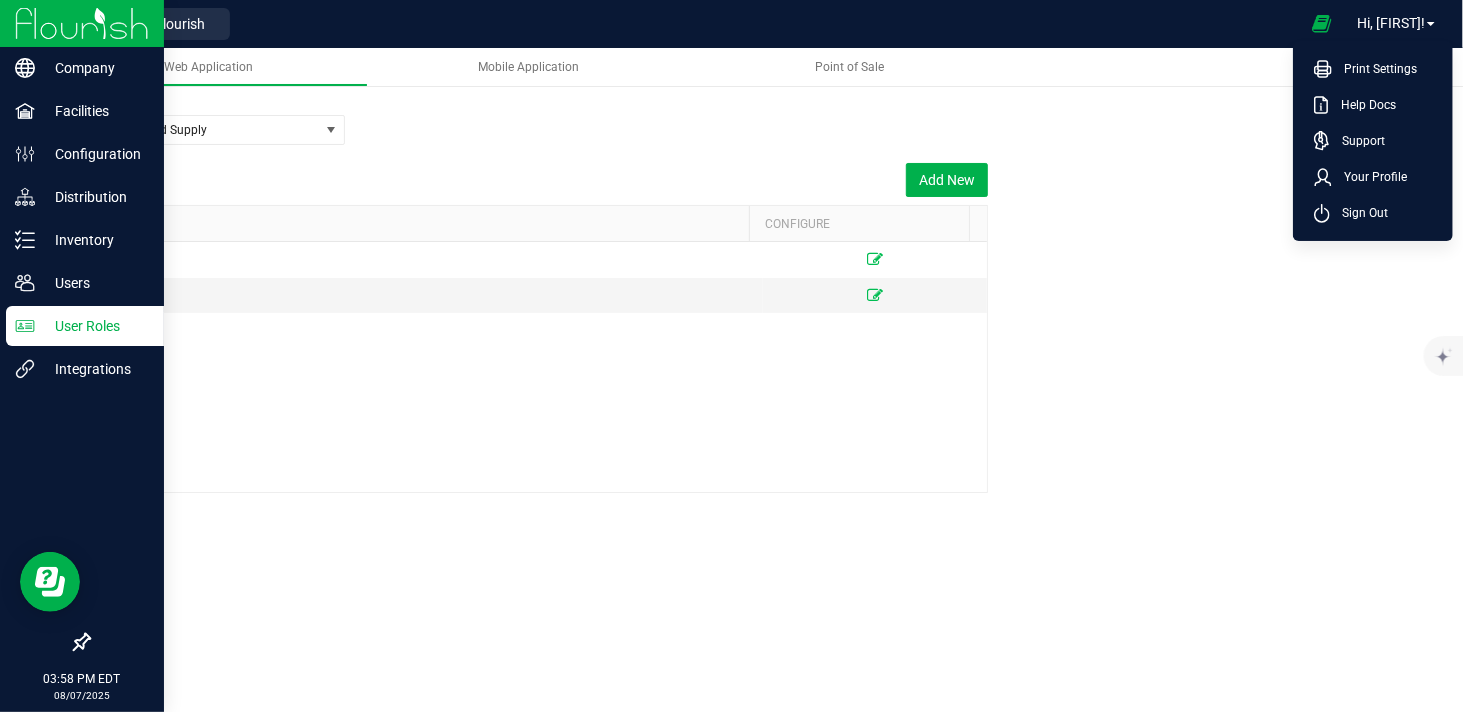 click at bounding box center (82, 23) 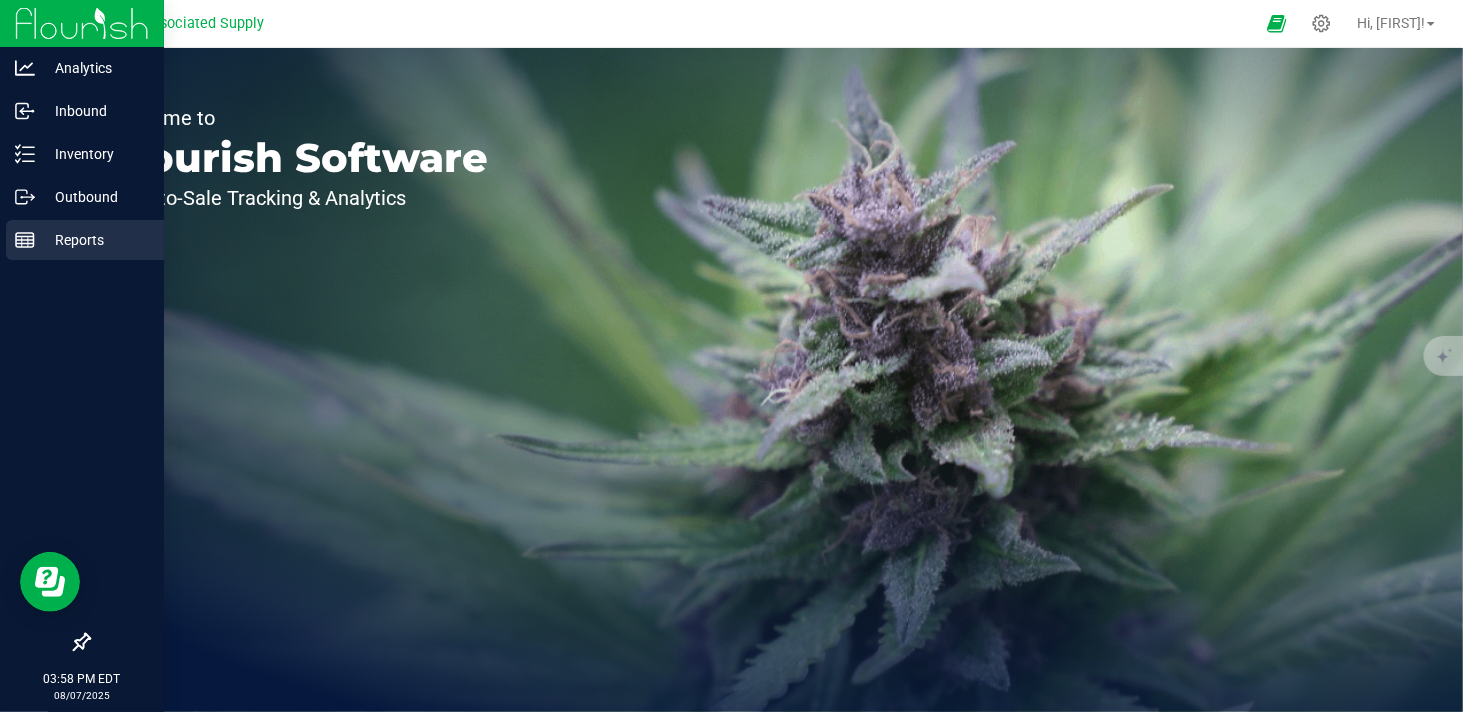 click on "Reports" at bounding box center (95, 240) 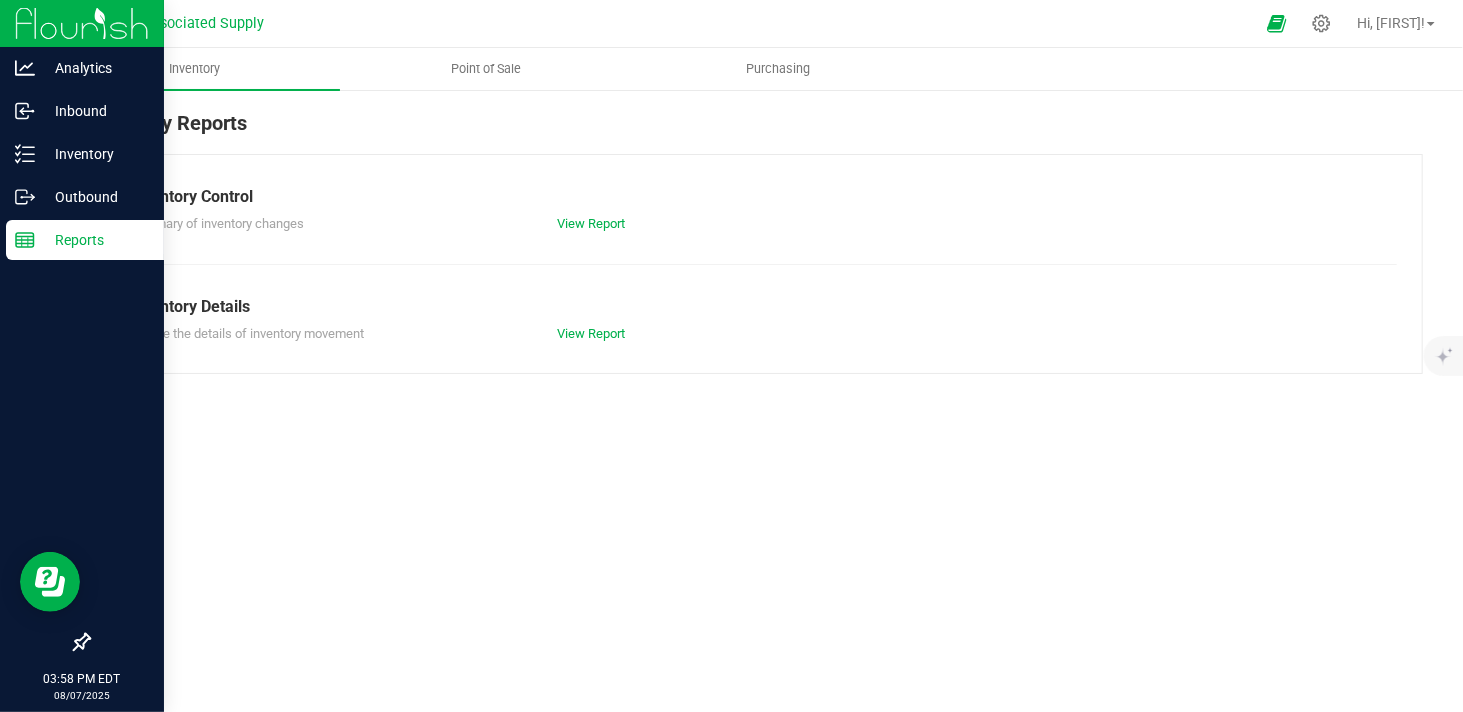 click at bounding box center [82, 23] 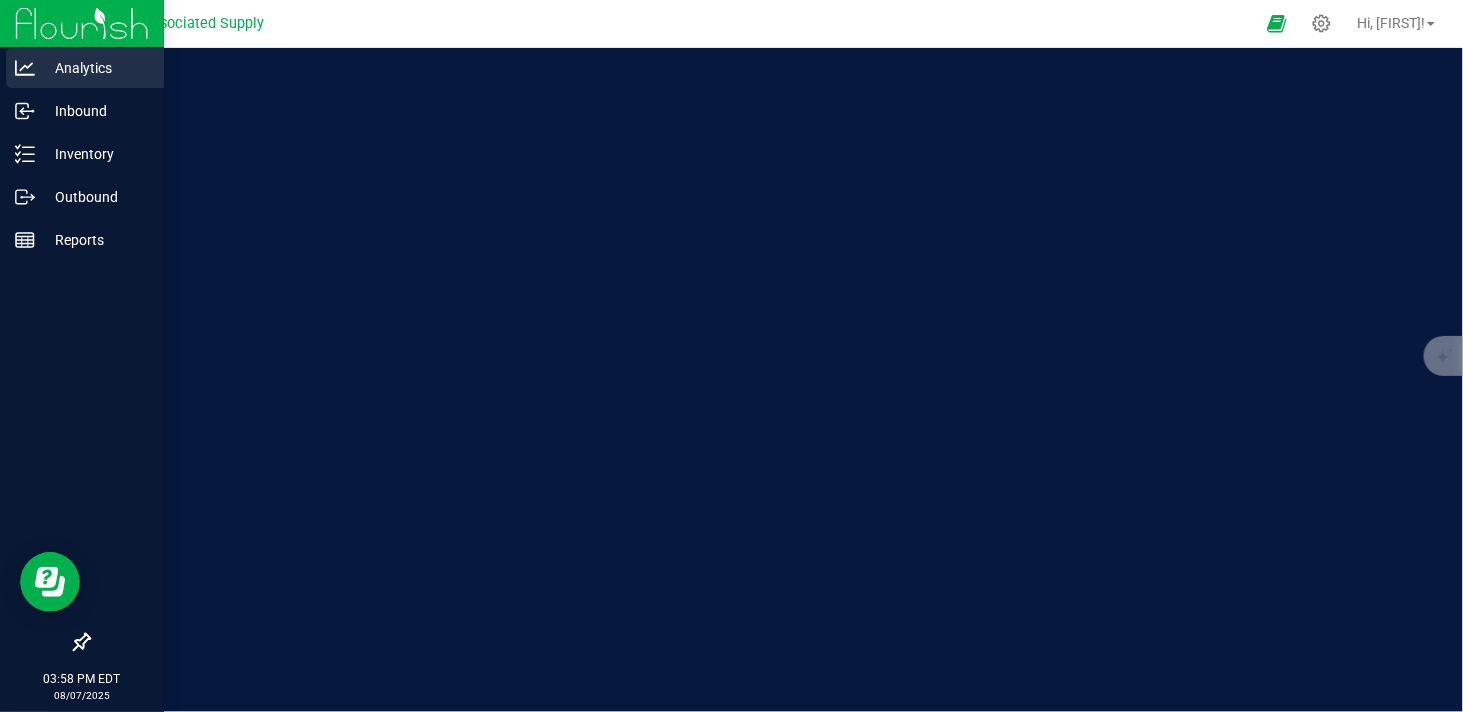 click on "Analytics" at bounding box center [95, 68] 